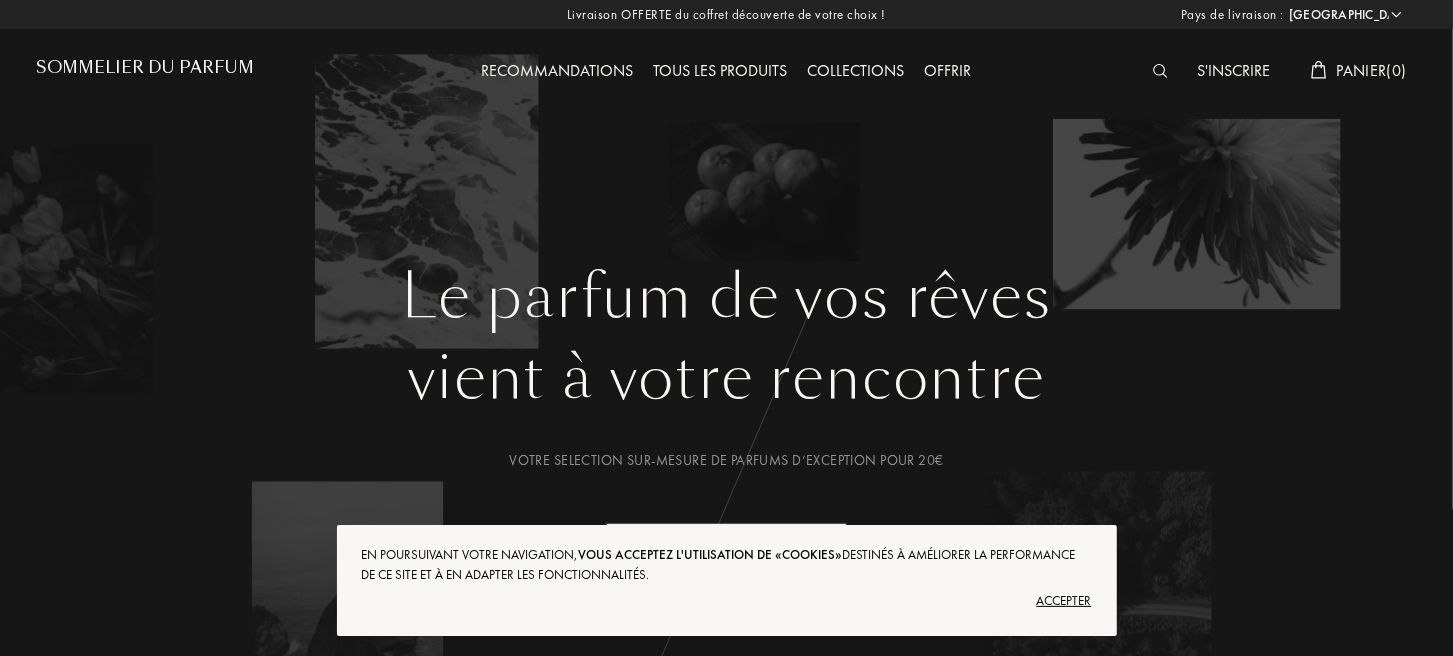 scroll, scrollTop: 0, scrollLeft: 0, axis: both 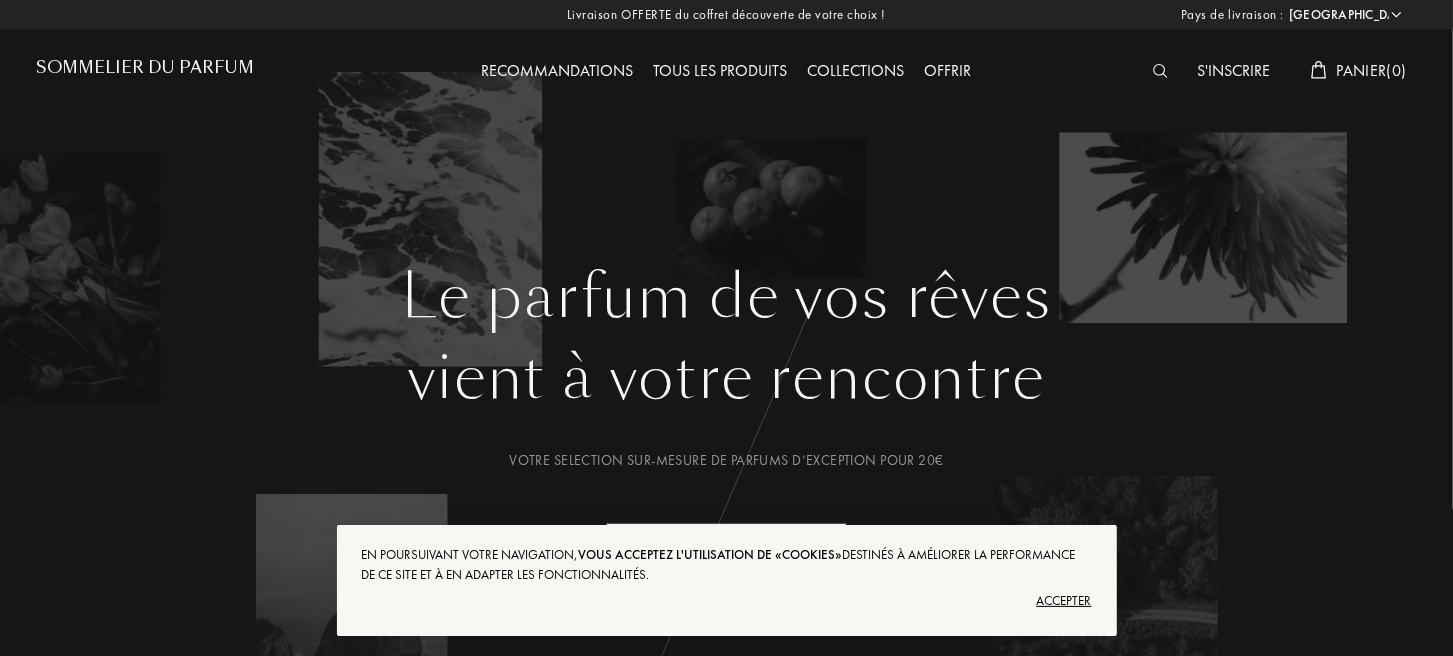 click on "Accepter" at bounding box center [727, 601] 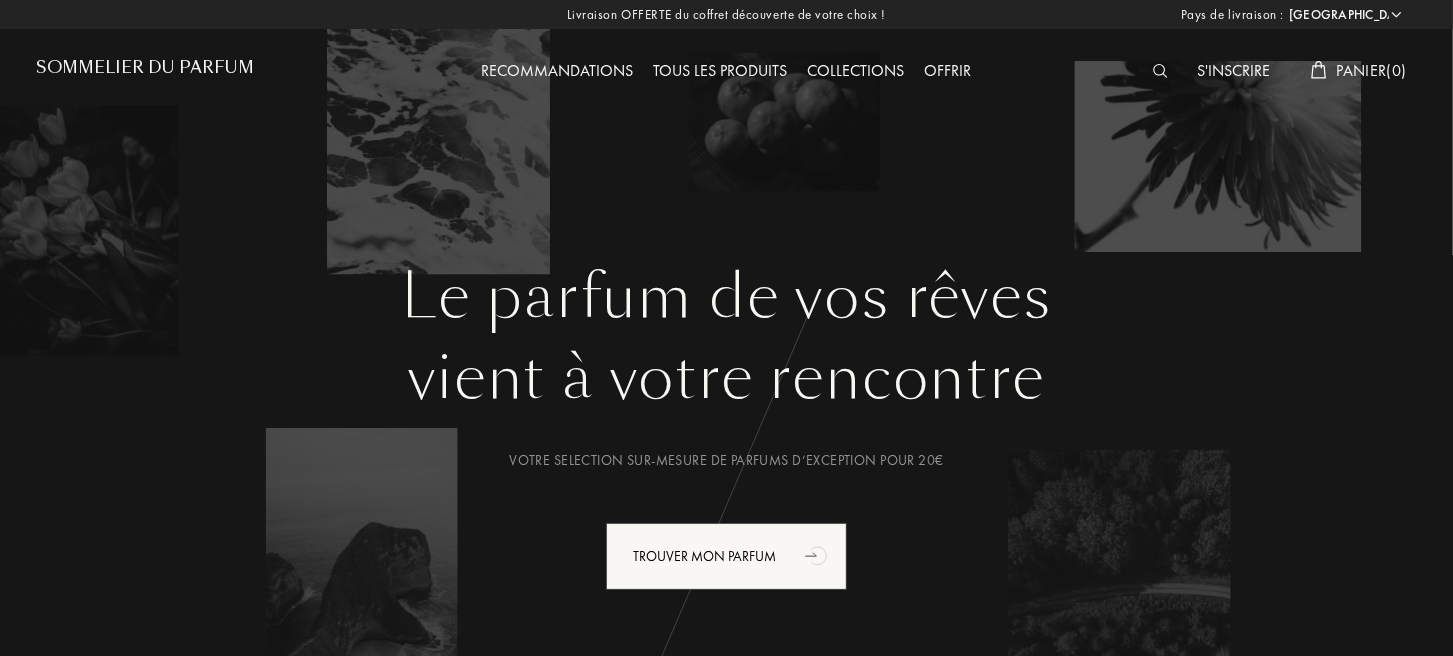 click on "Afghanistan Afrique du Sud Albanie Algérie Allemagne Andorre Angola Anguilla Antarctique Antigua-et-Barbuda Arabie saoudite Argentine Arménie Aruba Australie Autriche Azerbaïdjan Bahreïn Bangladesh Barbade Belgique Belize Benin Bermudes Bhoutan Biélorussie Bolivie Bonaire Bosnie-Herzégovine Botswana Brésil Brunei Bulgarie Burkina Faso Burundi Cambodge Cameroun Canada Cap-Vert Chili Chine Chypre Colombie Comores Corée du Nord Corée du Sud Costa Rica Côte d'Ivoire Croatie Cuba Curaçao Danemark Djibouti Dominique Égypte Émirats arabes unis Équateur Érythrée Espagne Estonie États fédérés de Micronésie États-Unis Éthiopie Fidji Finlande France Gabon Gambie Géorgie Géorgie du Sud et îles Sandwich du Sud Ghana Grande Bretagne Grèce Grenade Groenland Guadeloupe Guatemala Guinée Guinée équatoriale Guinée française Guinée-Bissau Guyane Haïti Honduras Hong Kong Hongrie Île Clipperton Île de Navassa Île Maurice Îles Caïmans Îles Salomon Îles Vierges américaines Inde Indonésie" at bounding box center (1344, 15) 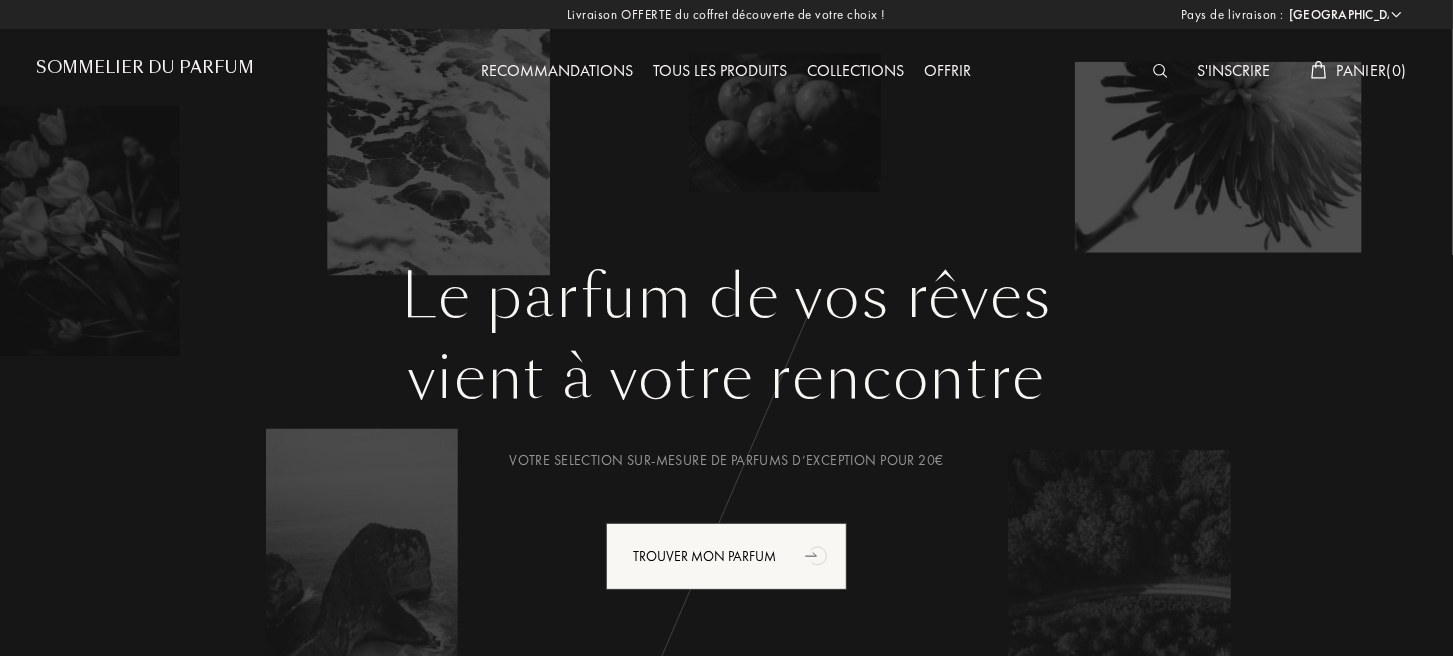 select on "MQ" 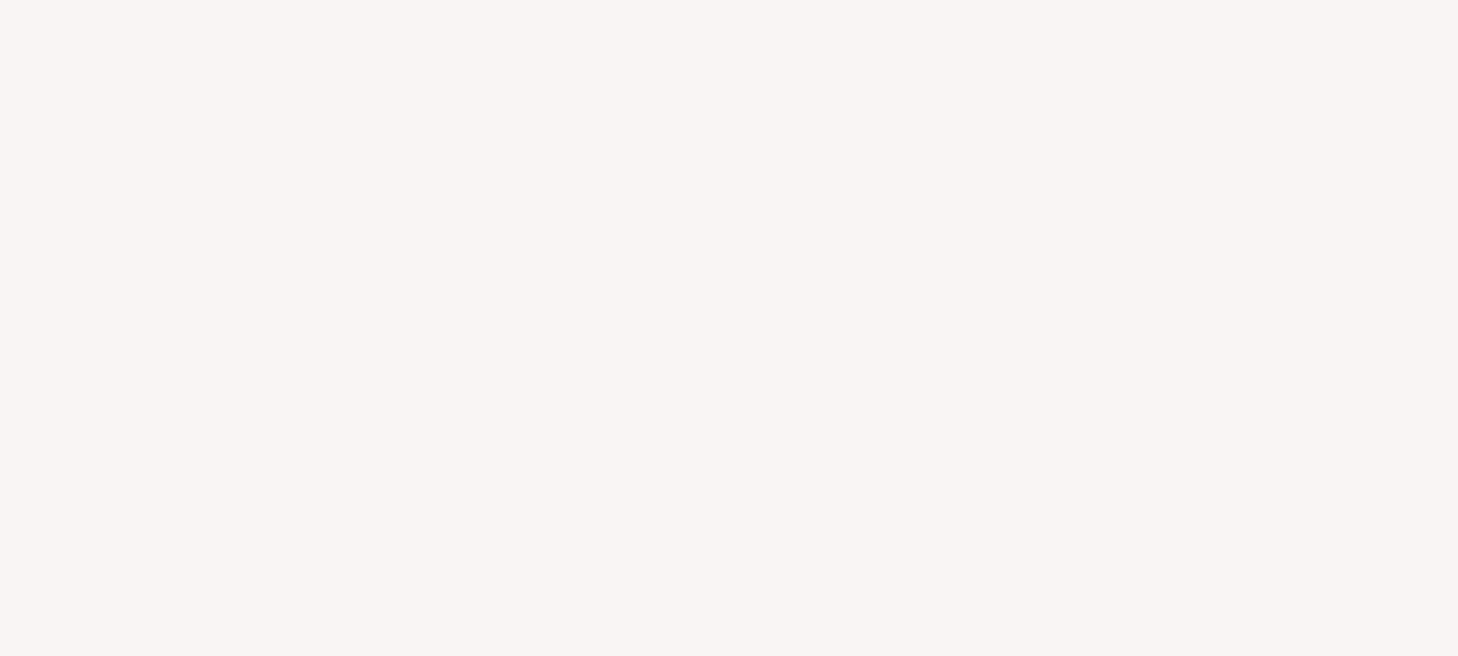 scroll, scrollTop: 0, scrollLeft: 0, axis: both 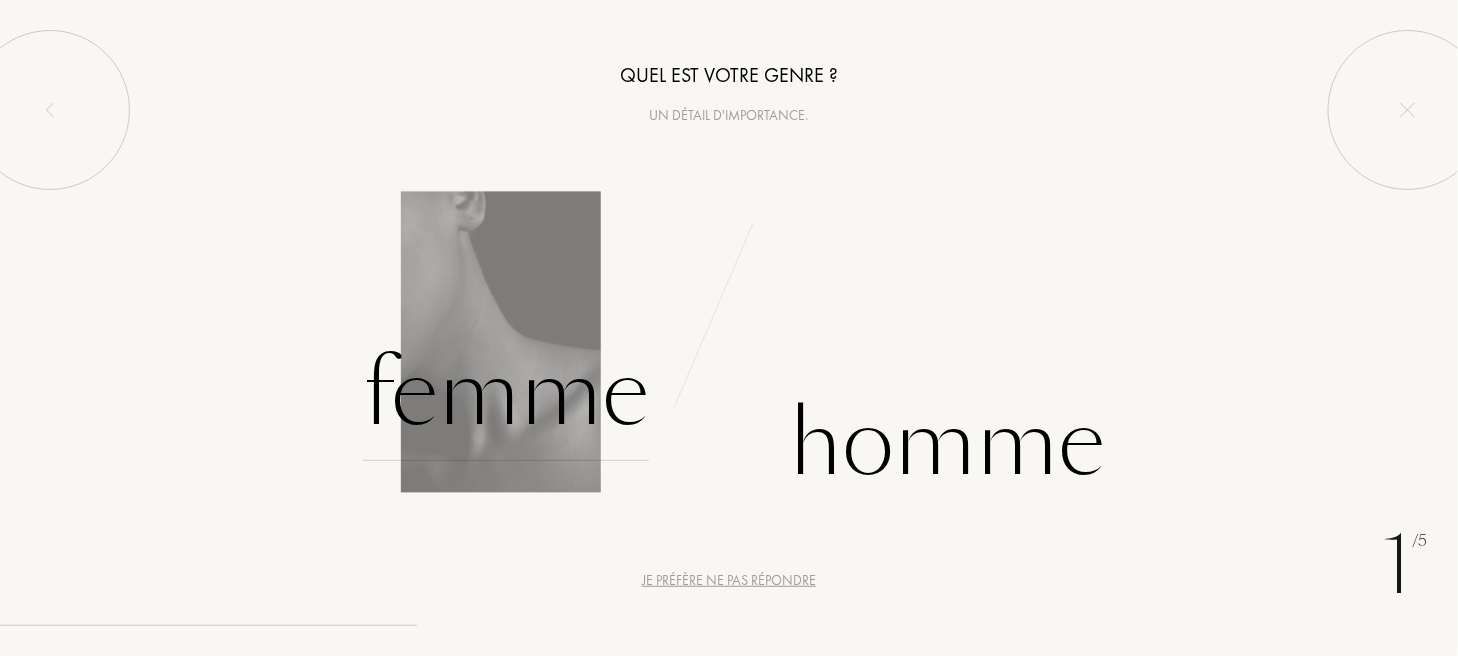 click on "Femme" at bounding box center [506, 393] 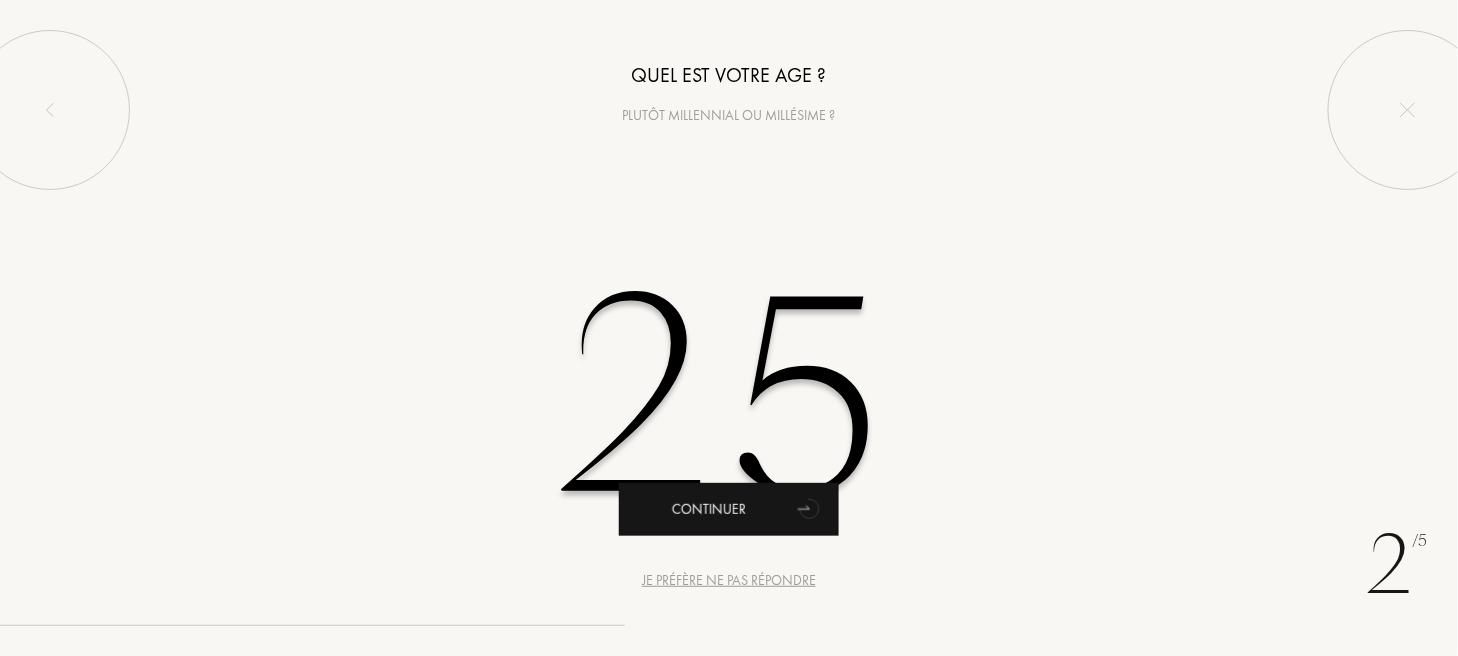 type on "25" 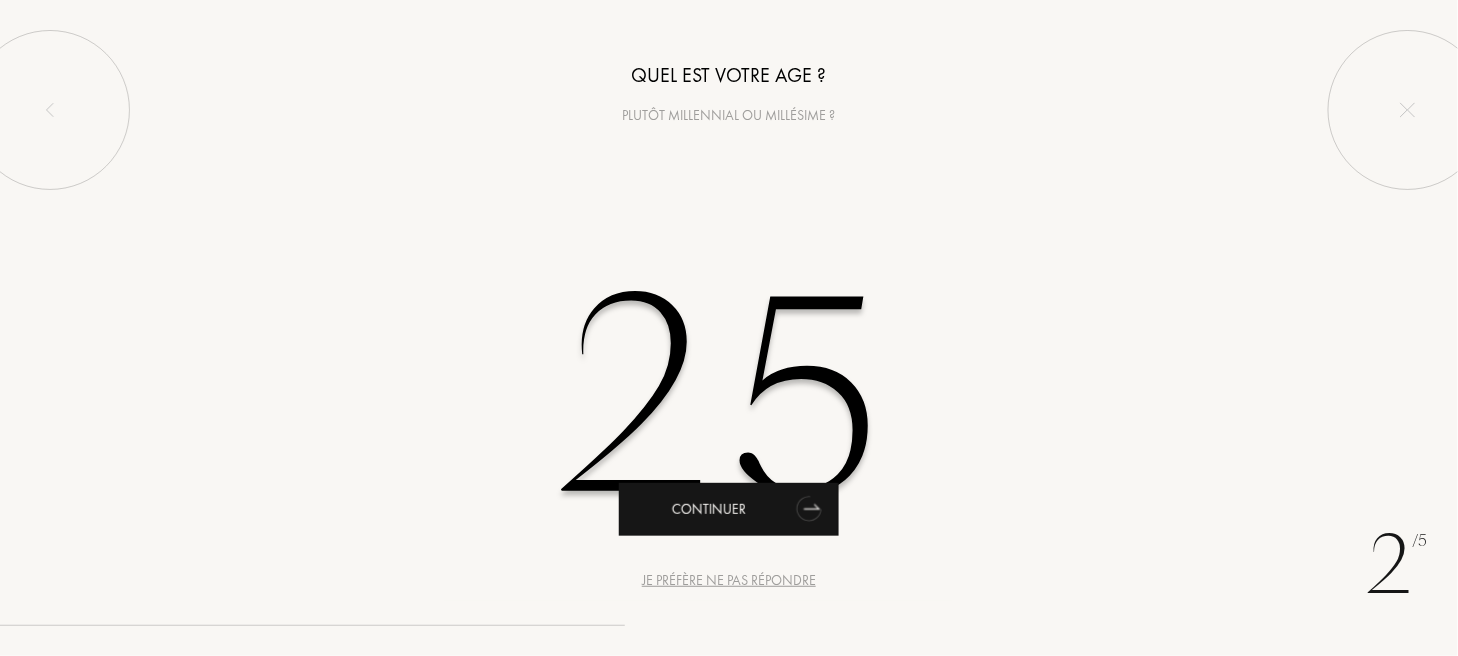 click on "Continuer" at bounding box center [729, 509] 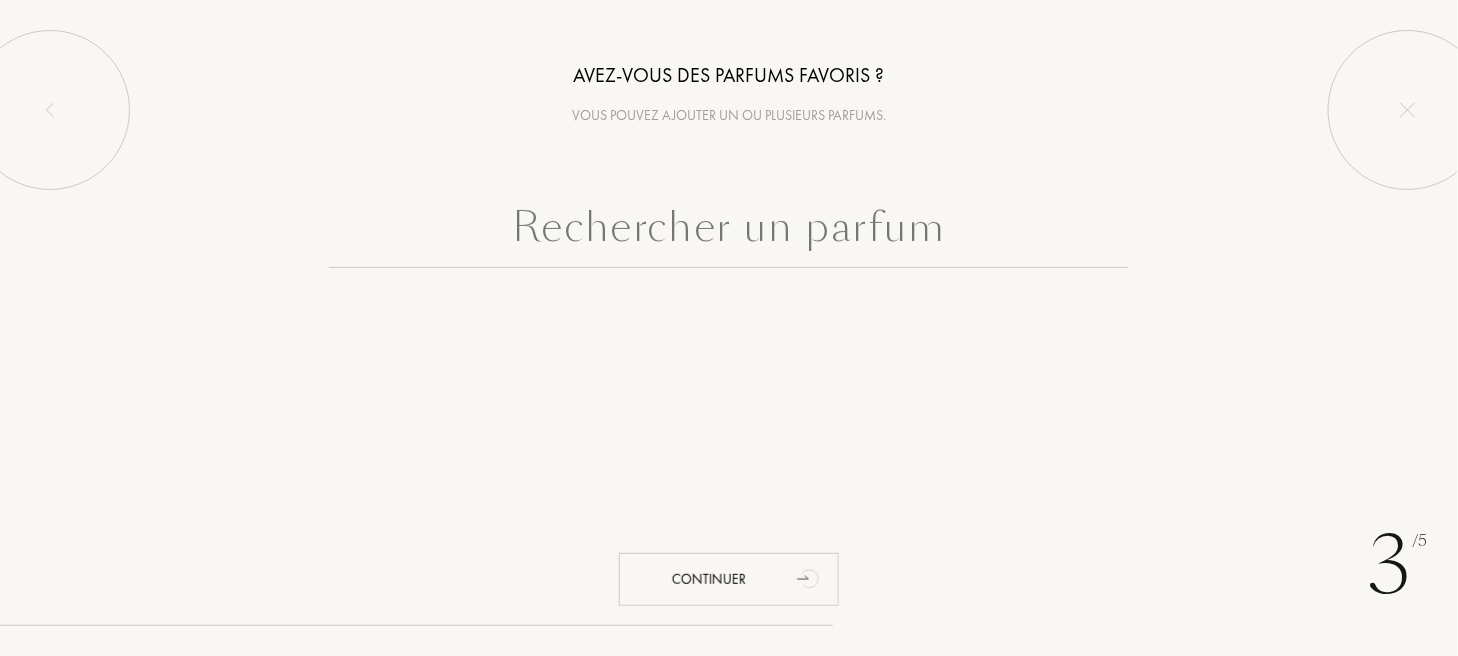 click at bounding box center (729, 232) 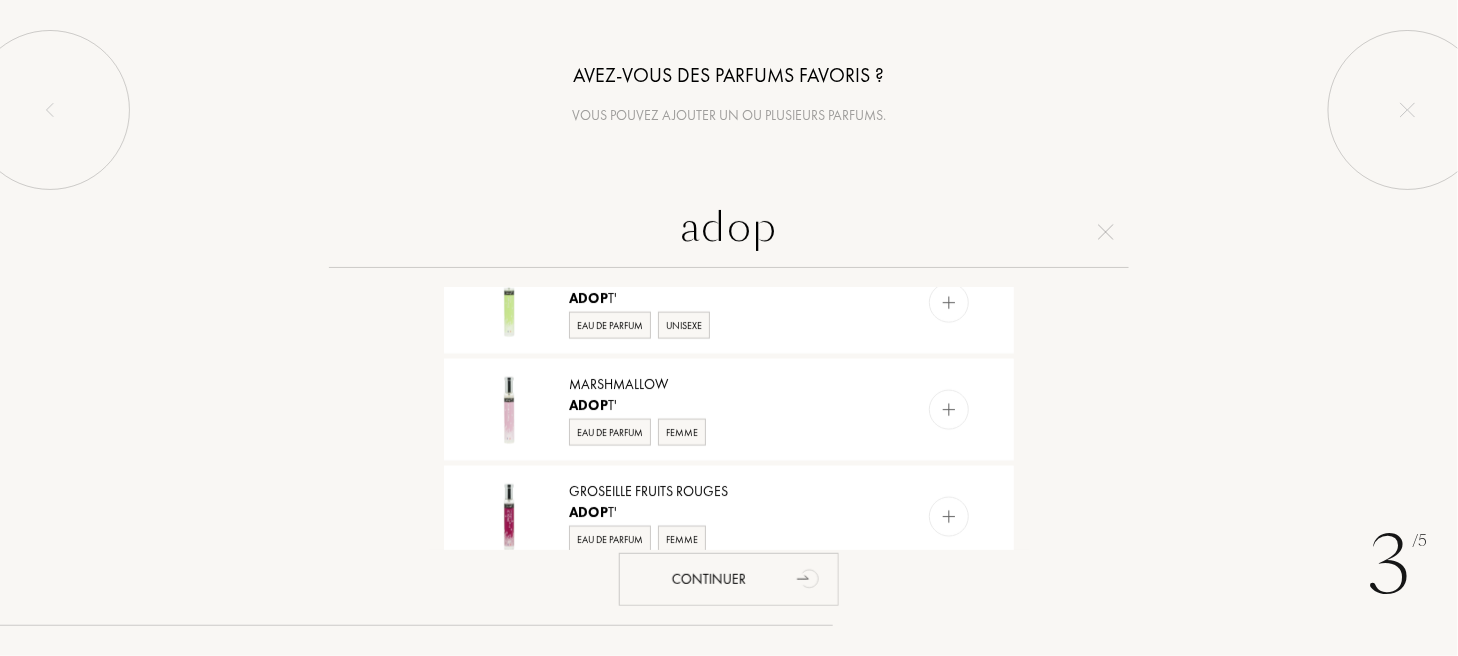 scroll, scrollTop: 919, scrollLeft: 0, axis: vertical 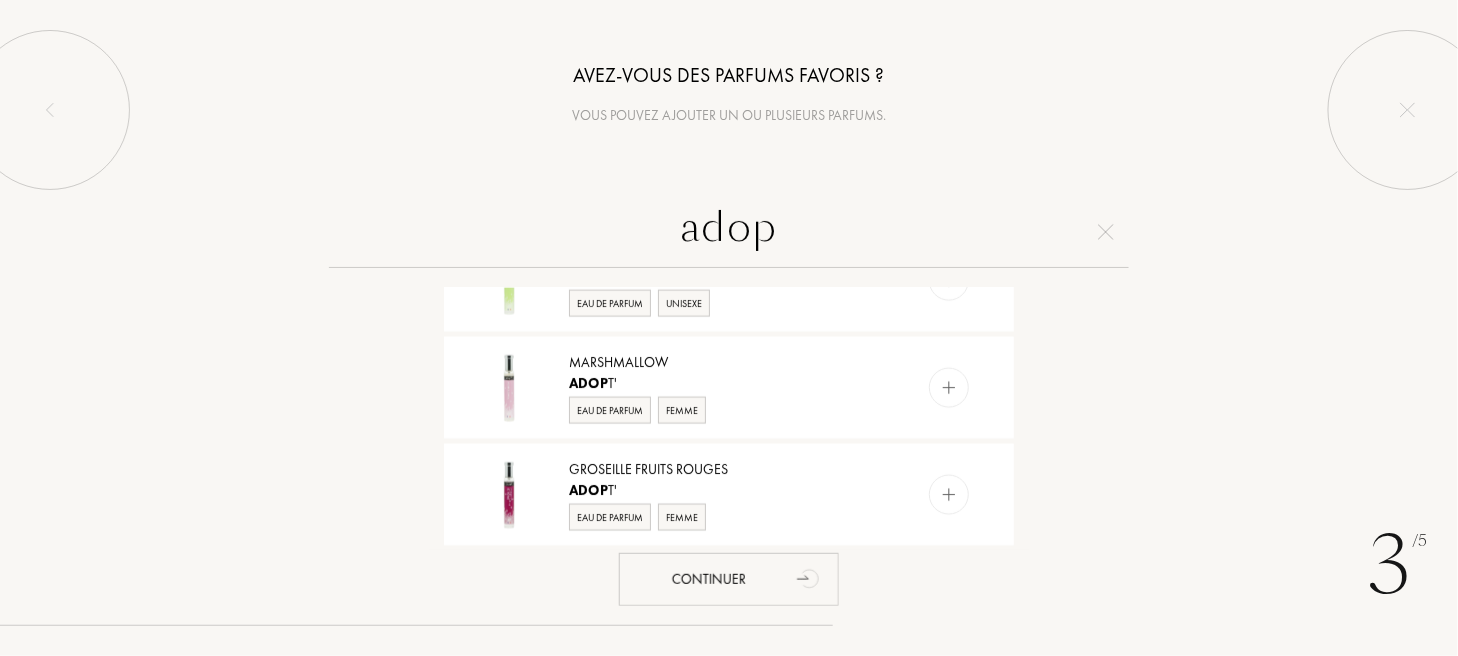 drag, startPoint x: 786, startPoint y: 234, endPoint x: 605, endPoint y: 220, distance: 181.54063 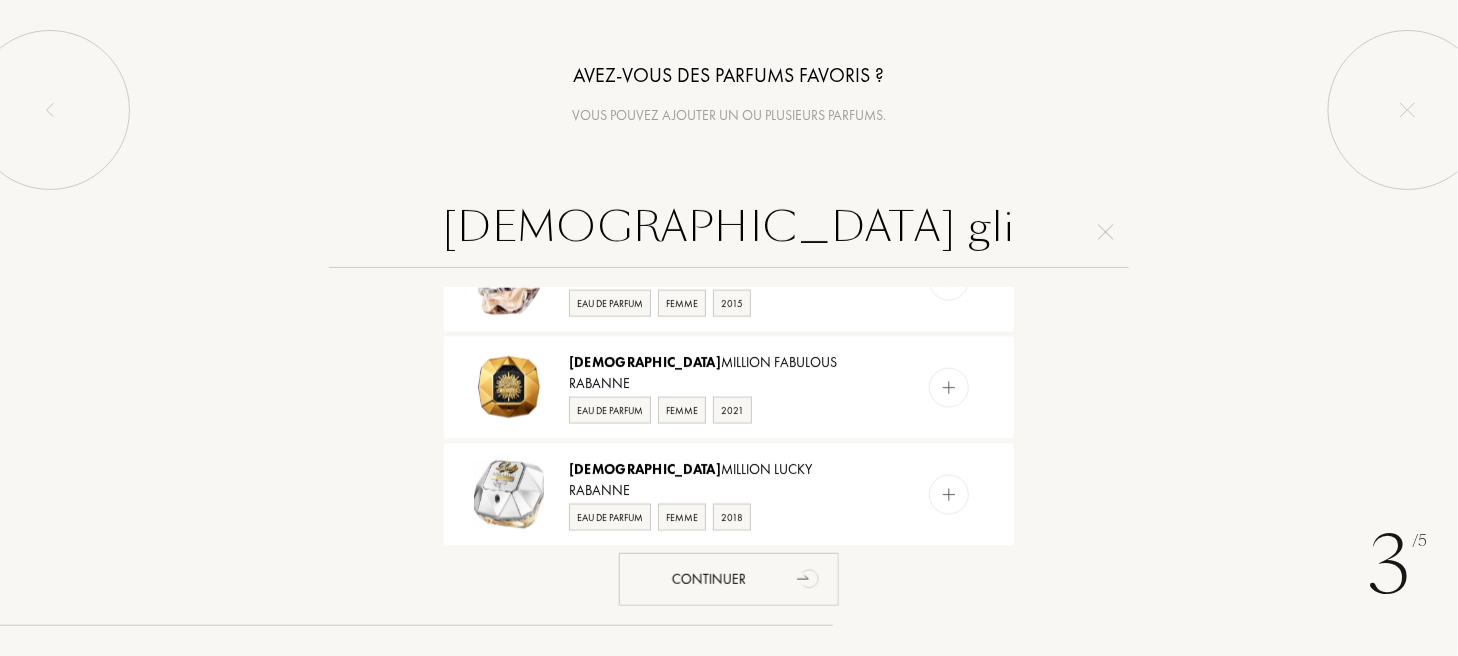 scroll, scrollTop: 0, scrollLeft: 0, axis: both 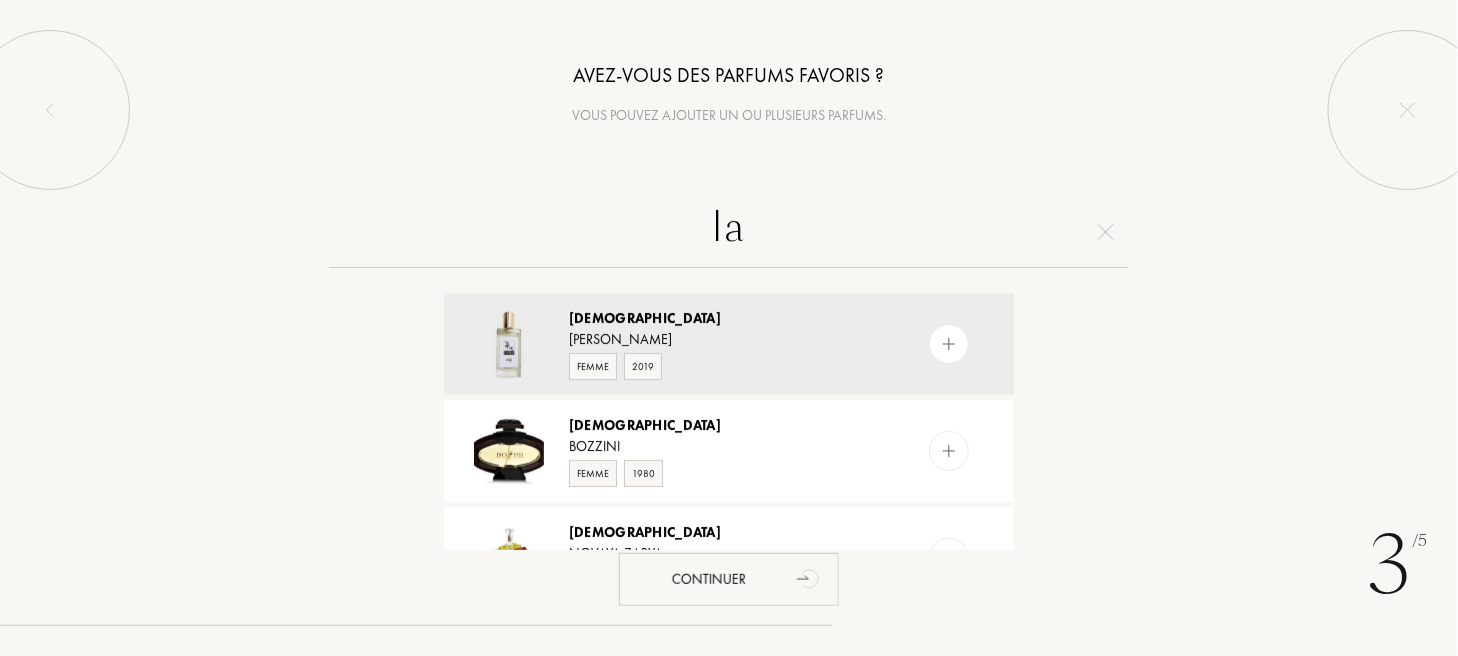 type on "l" 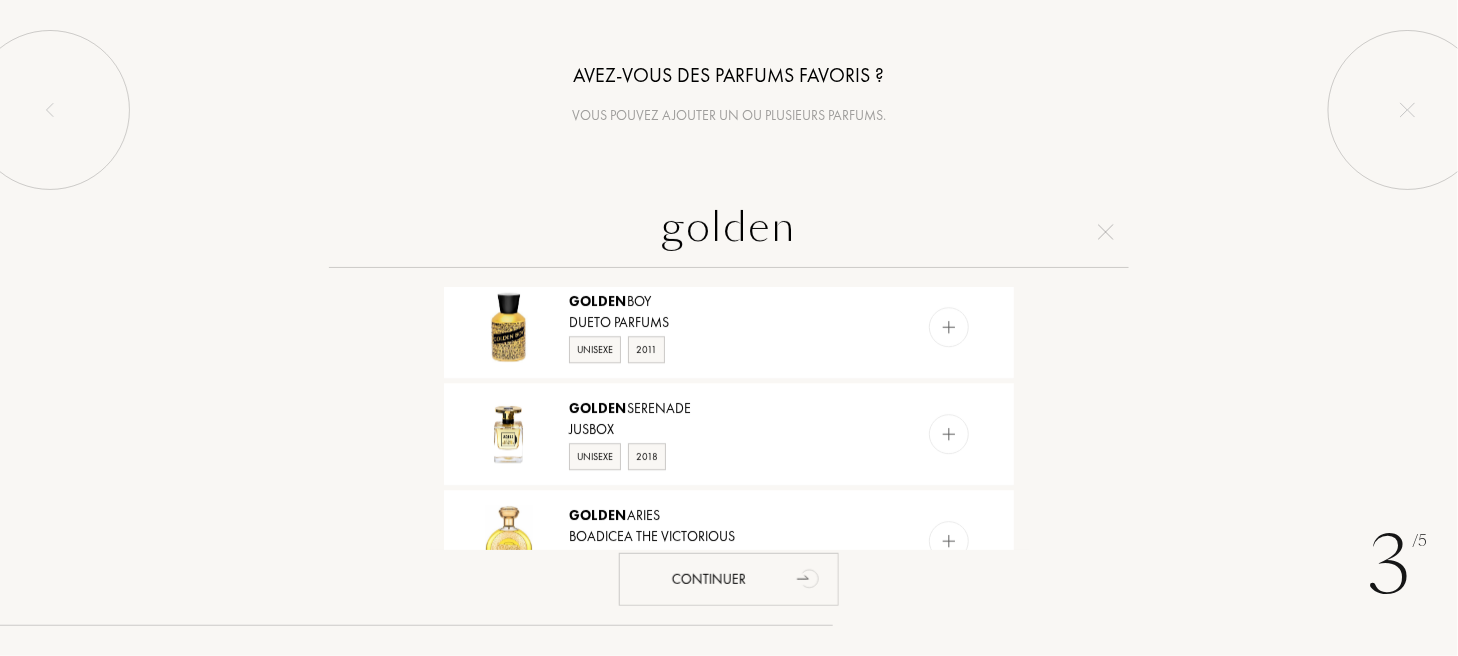 scroll, scrollTop: 1866, scrollLeft: 0, axis: vertical 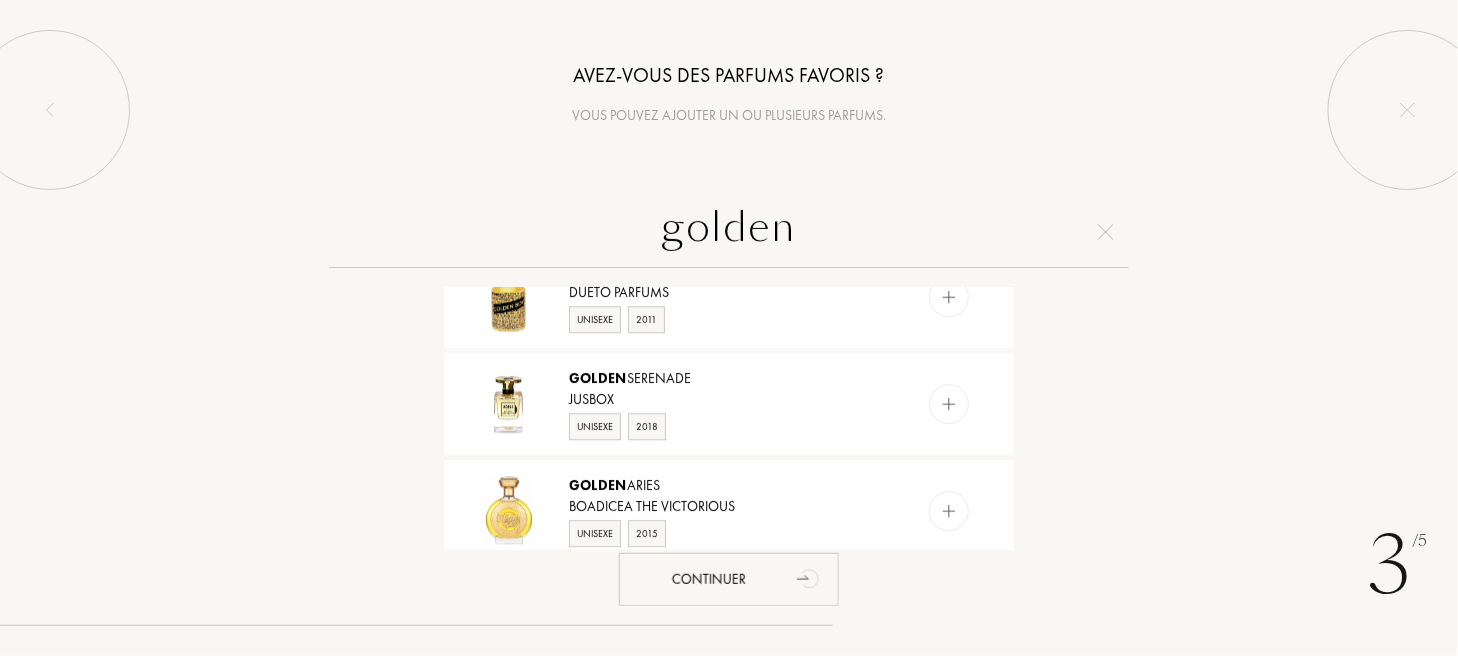 drag, startPoint x: 800, startPoint y: 224, endPoint x: 653, endPoint y: 241, distance: 147.97972 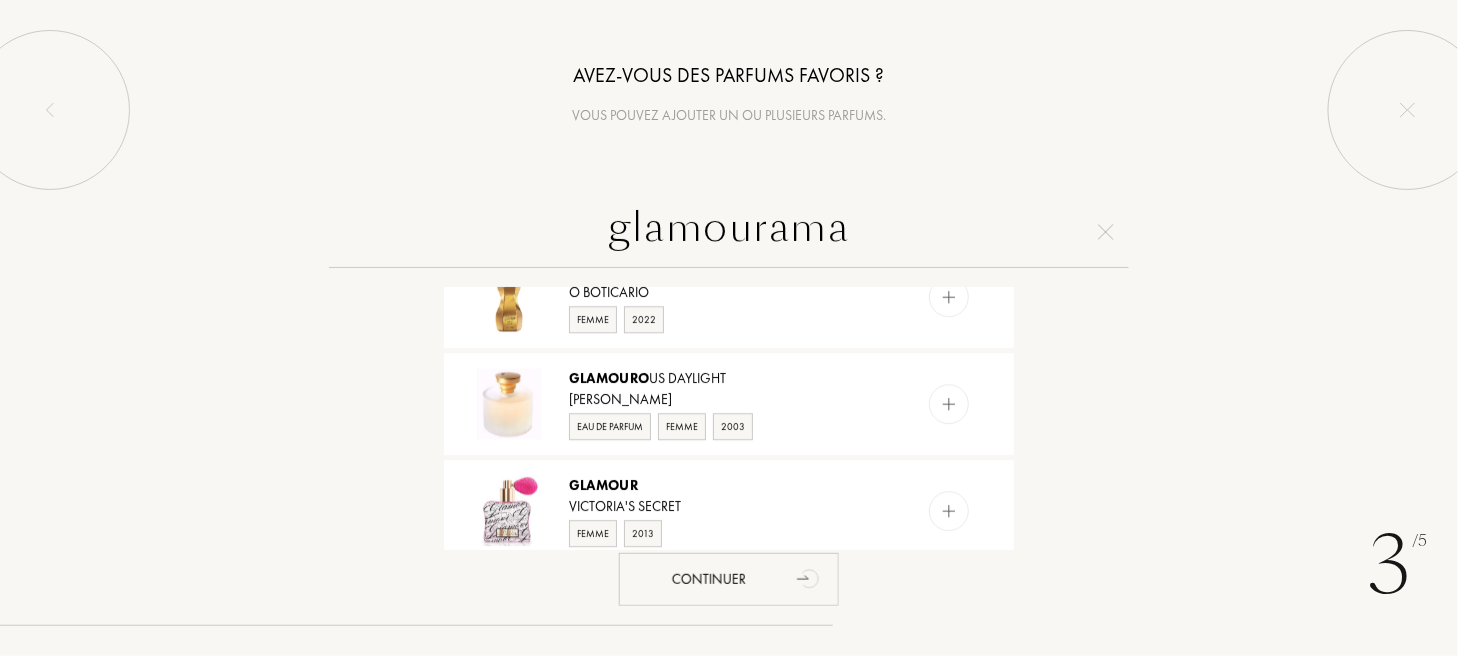 scroll, scrollTop: 0, scrollLeft: 0, axis: both 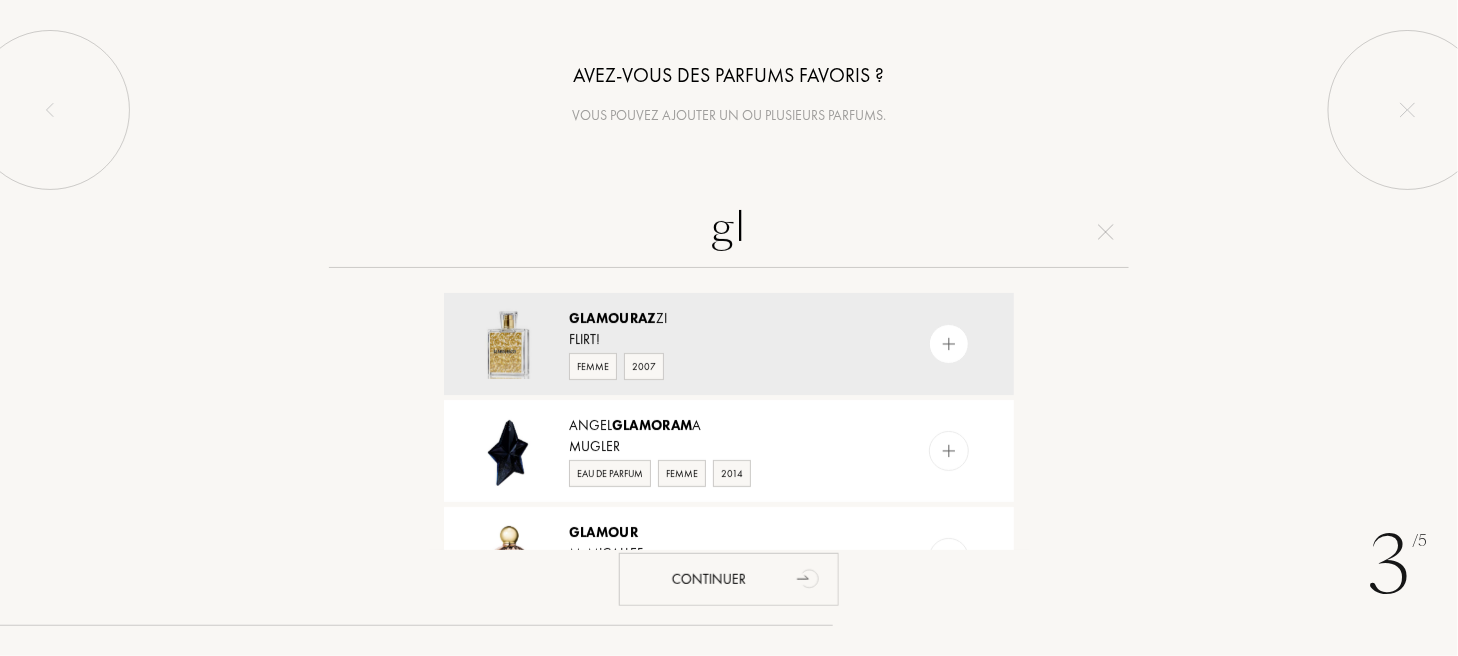 type on "g" 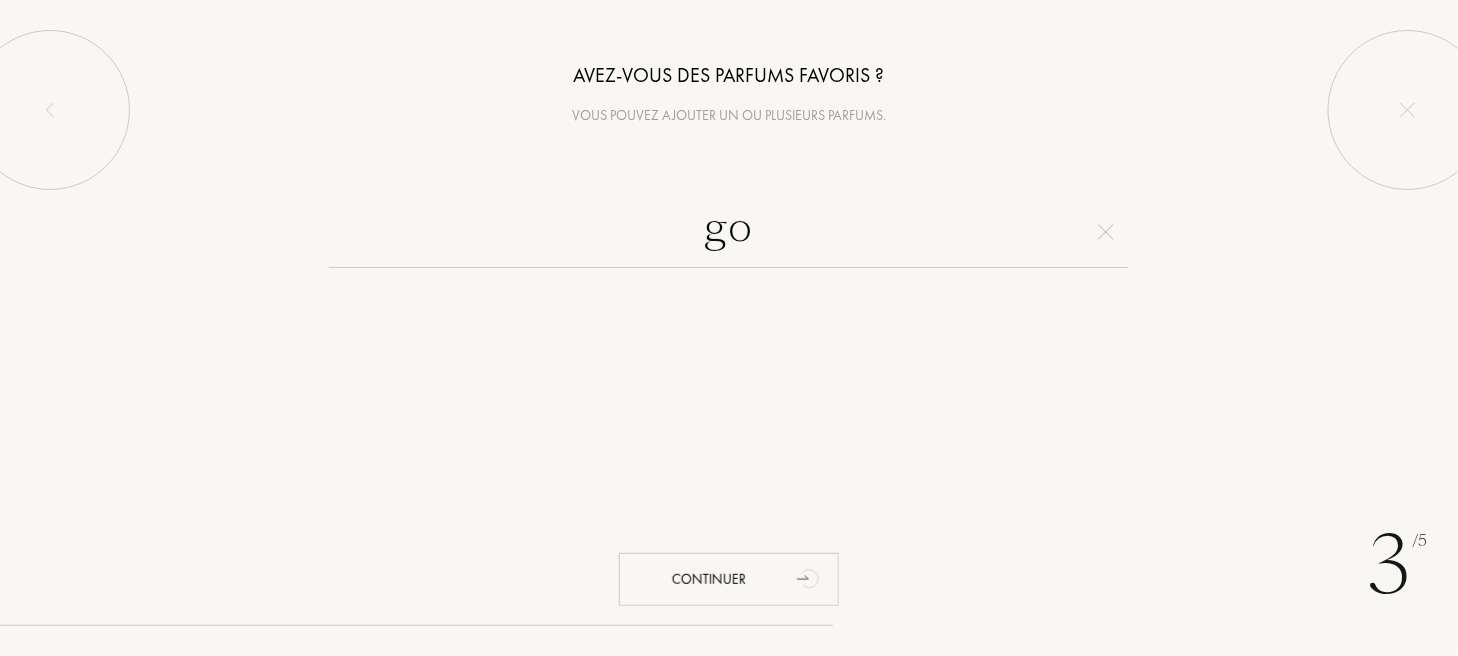 type on "g" 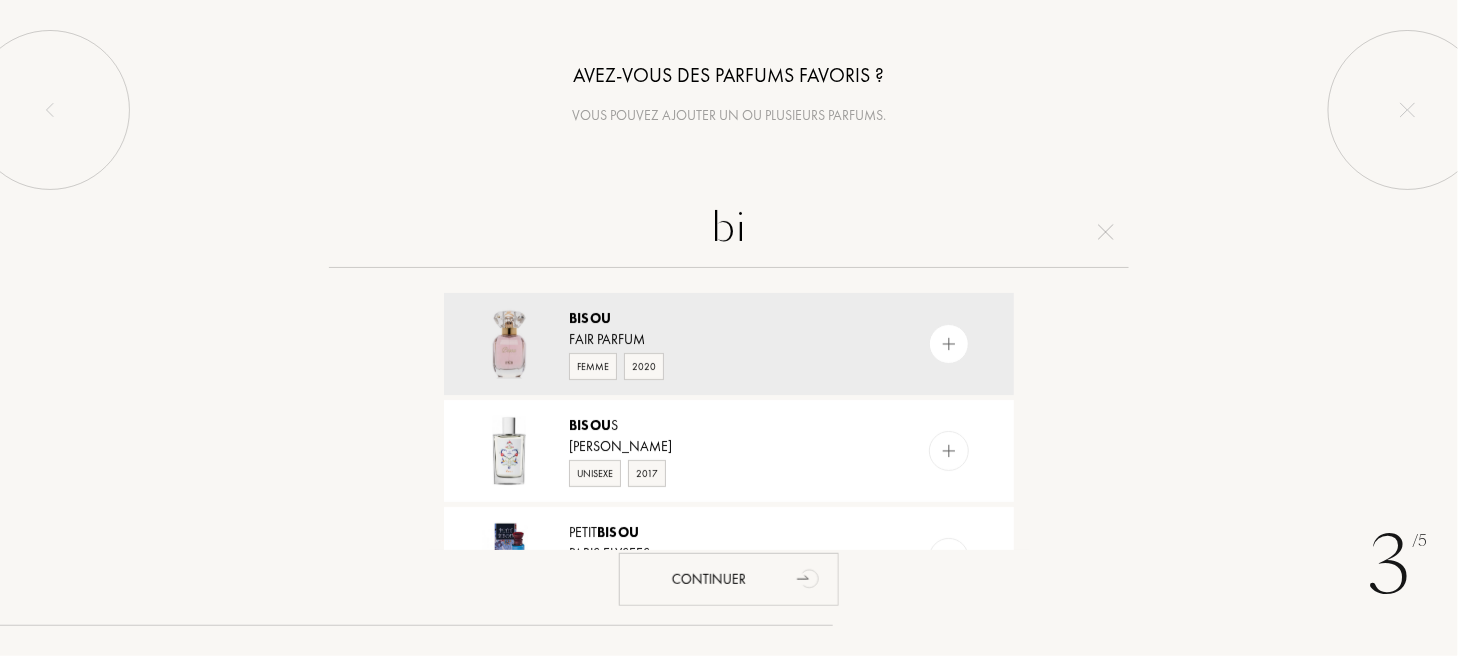 type on "b" 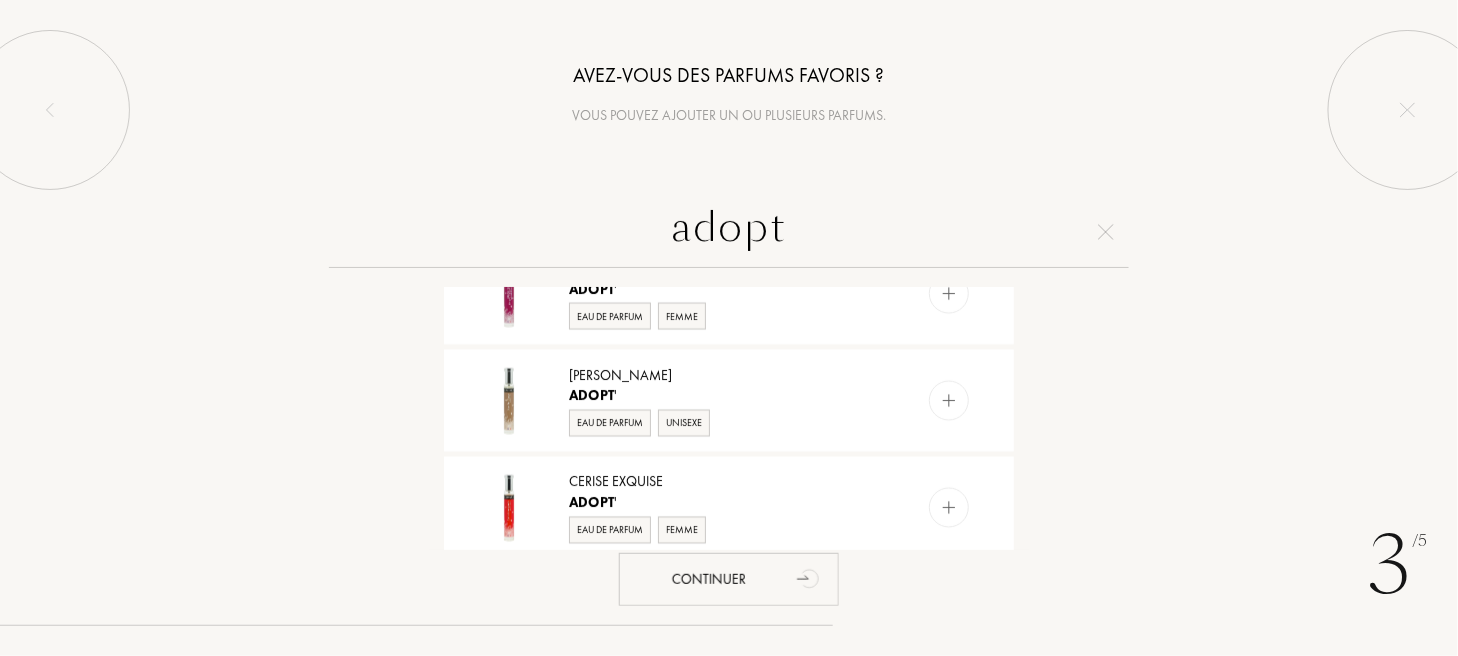 scroll, scrollTop: 1109, scrollLeft: 0, axis: vertical 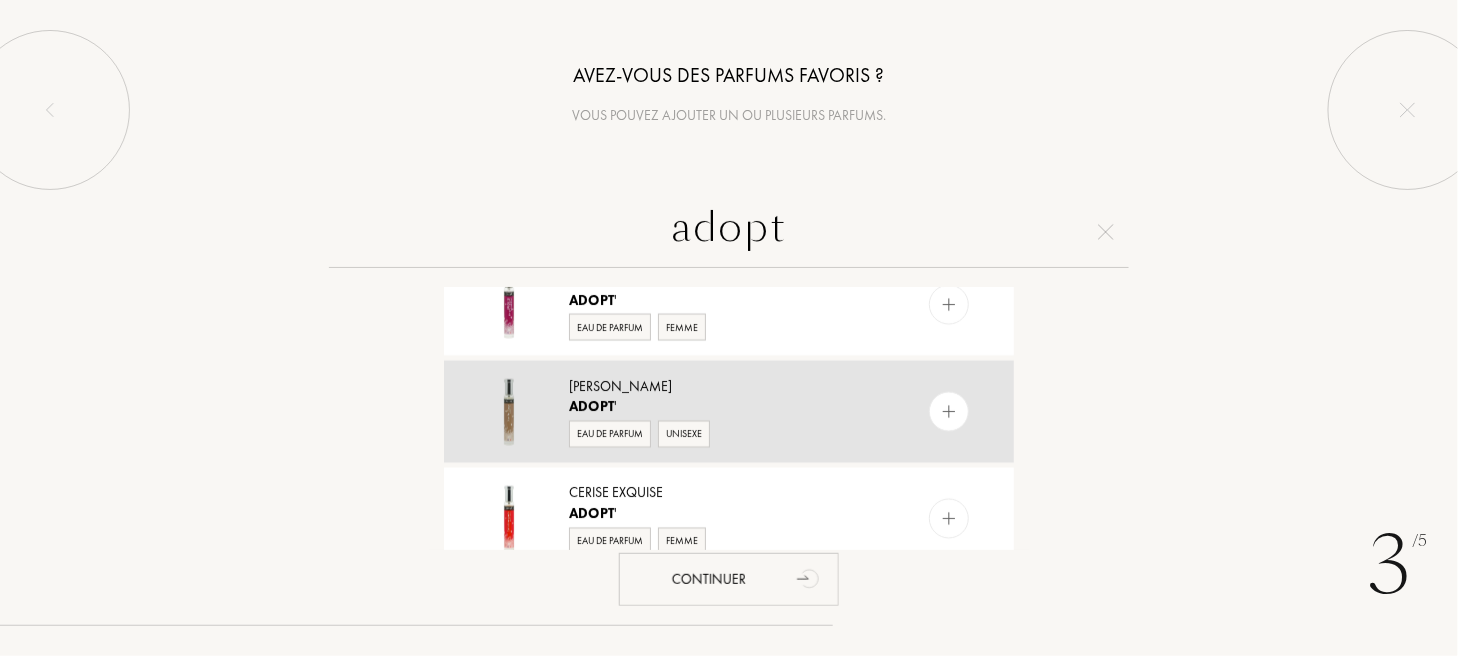 type on "adopt" 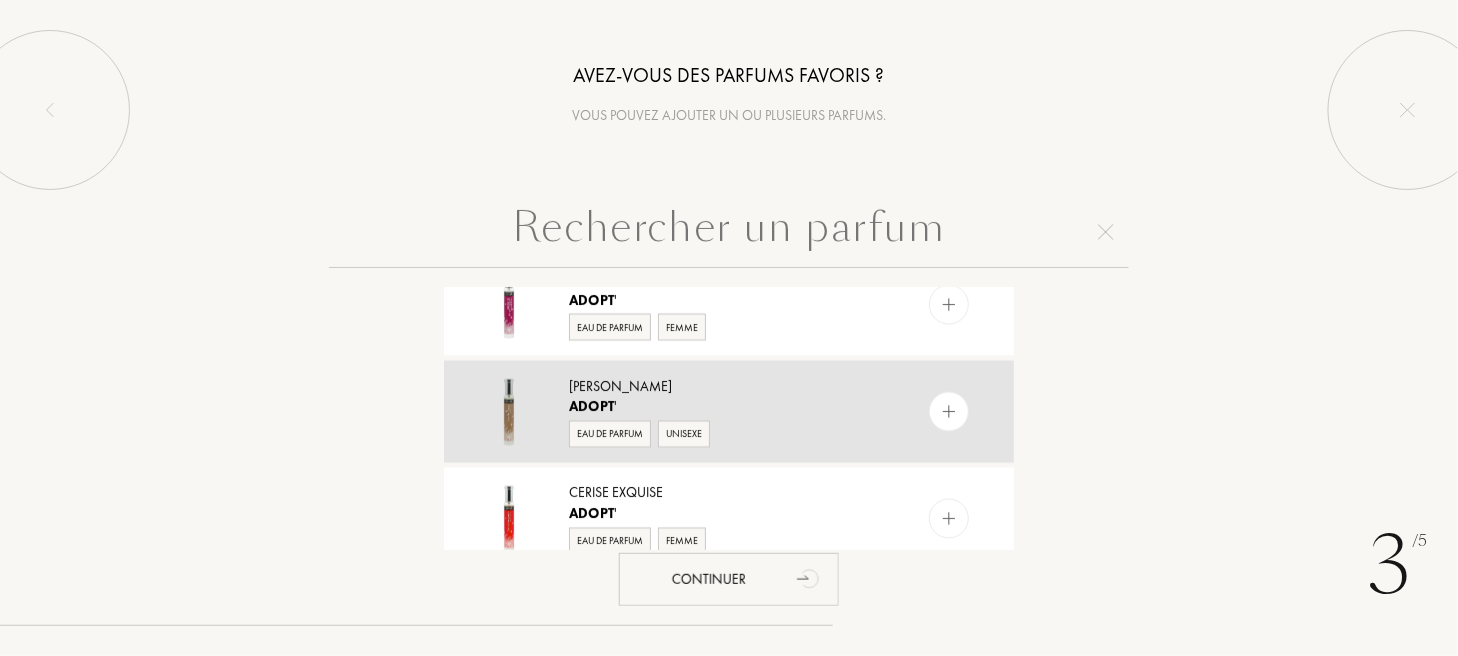 scroll, scrollTop: 0, scrollLeft: 0, axis: both 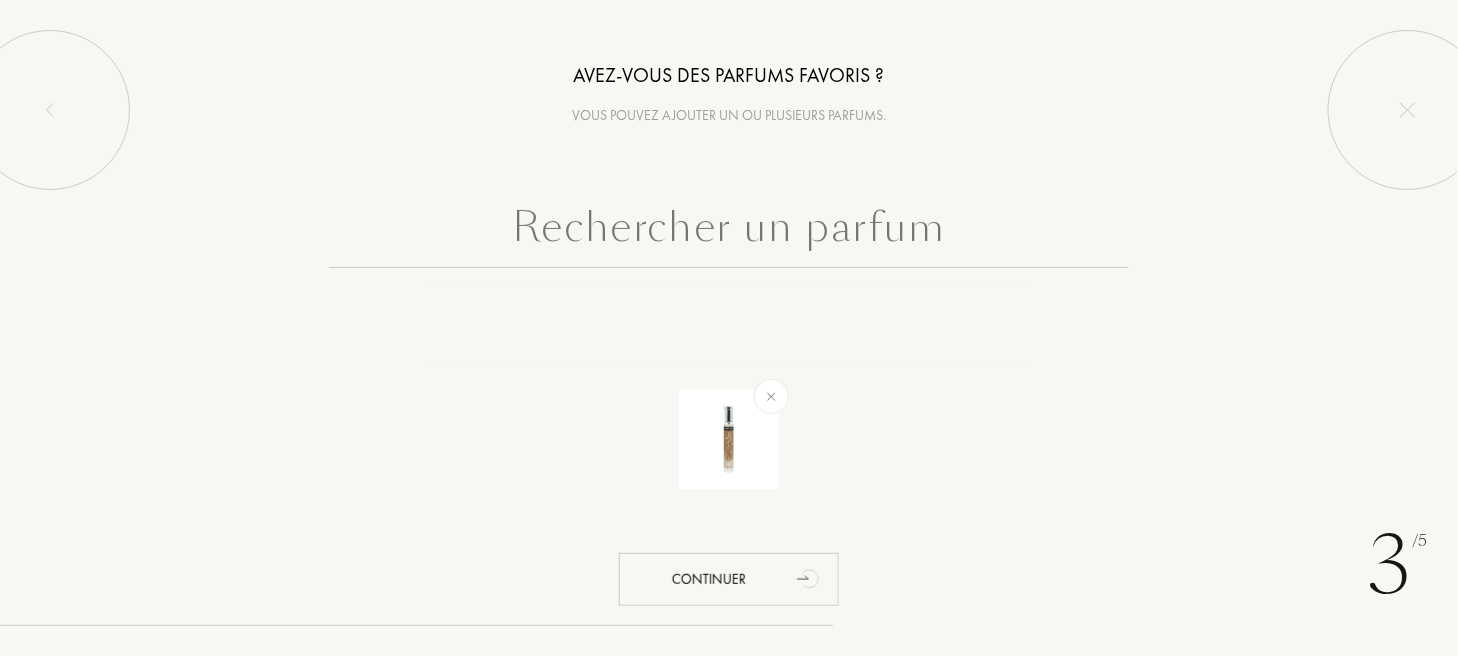 click at bounding box center [729, 232] 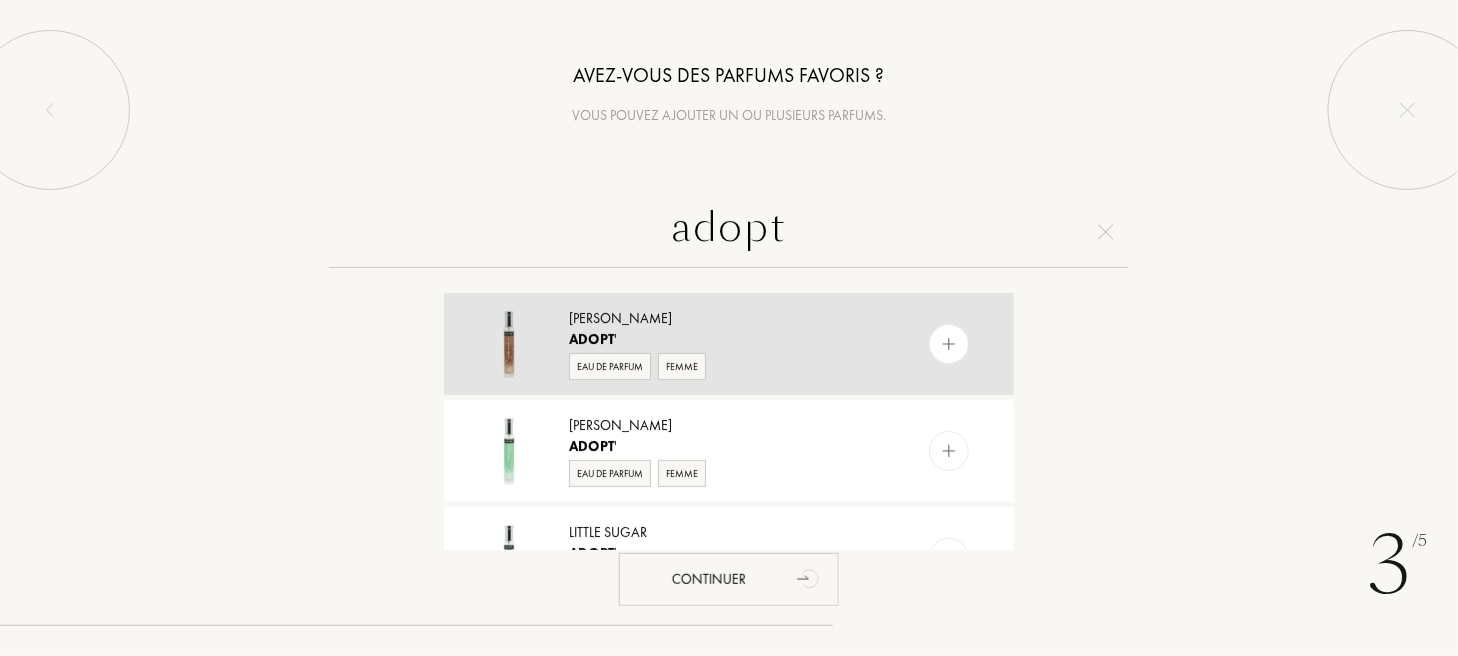 type on "adopt" 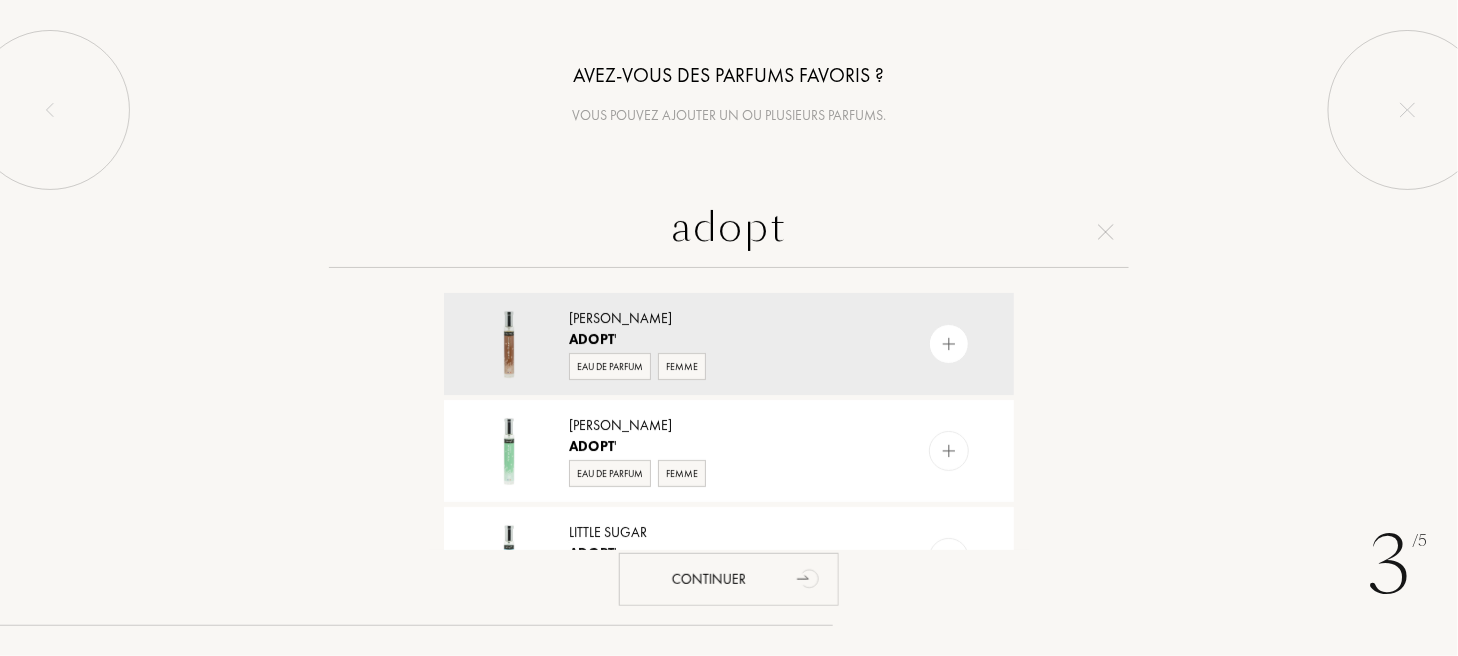 drag, startPoint x: 947, startPoint y: 336, endPoint x: 943, endPoint y: 326, distance: 10.770329 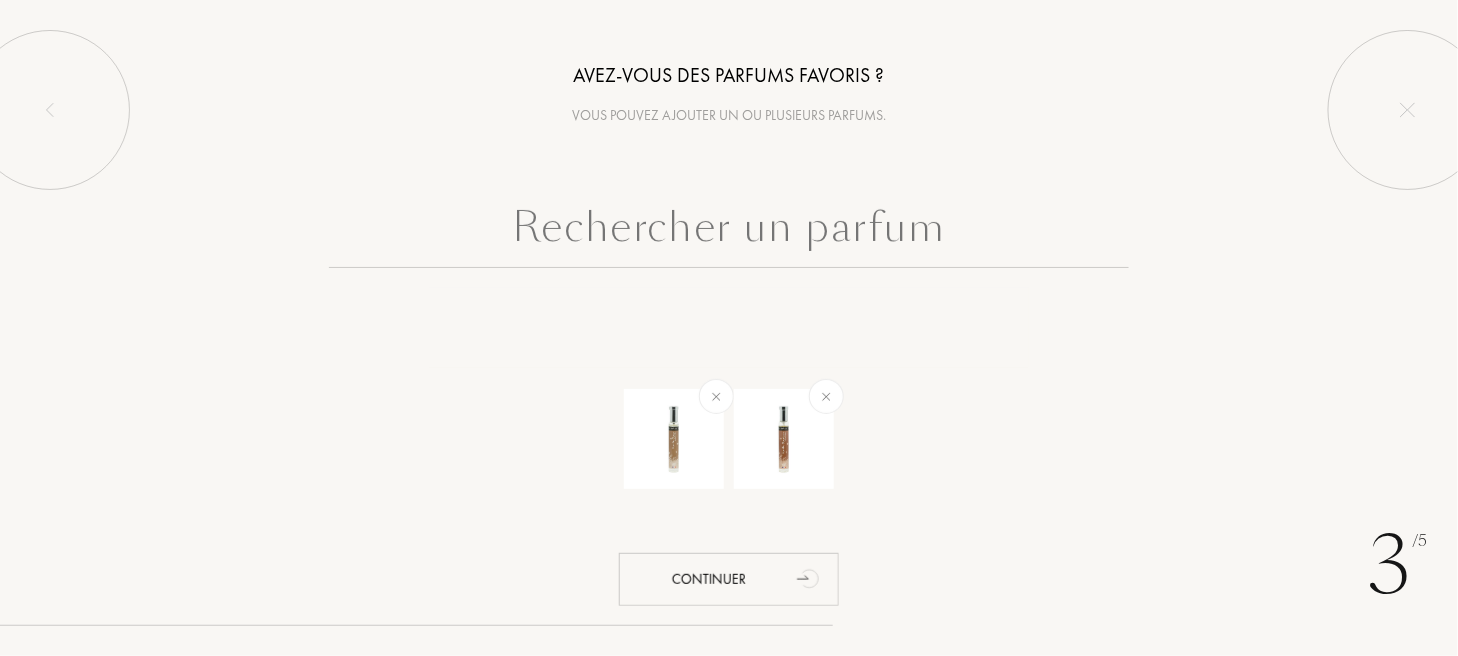 click at bounding box center (729, 232) 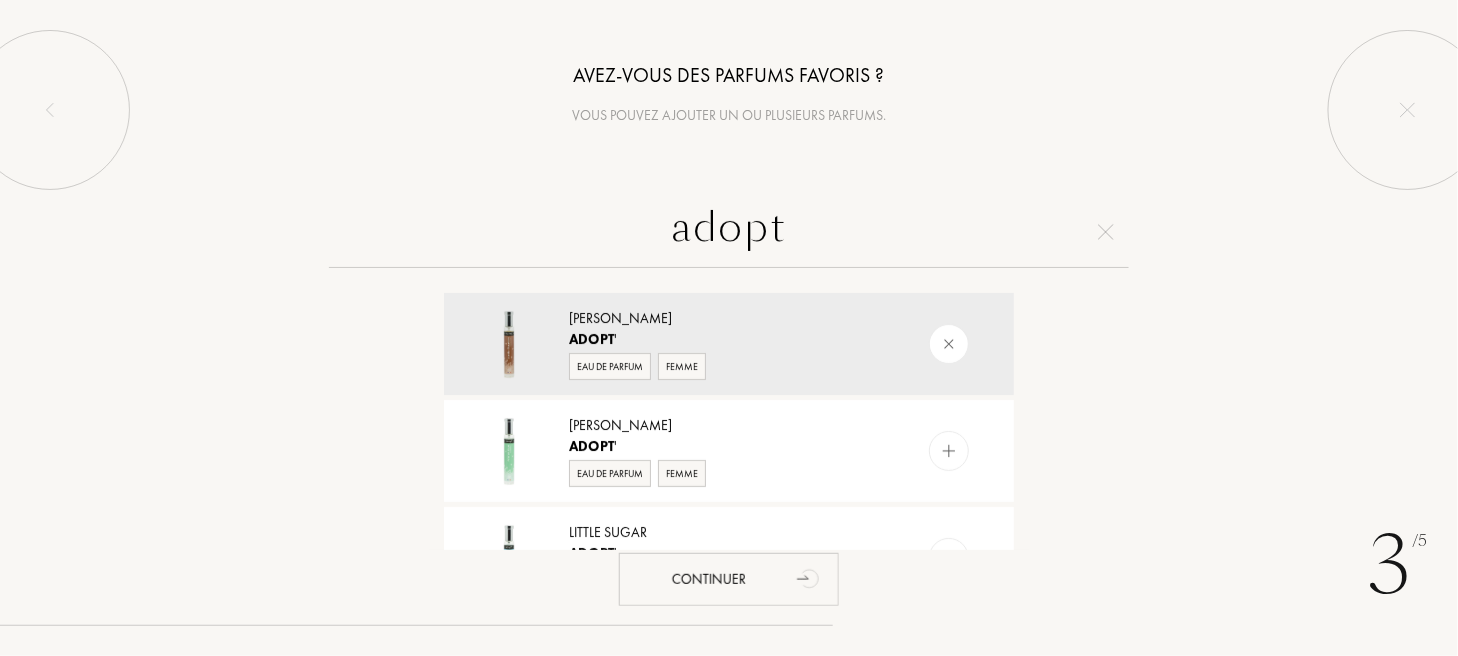 type on "adopt" 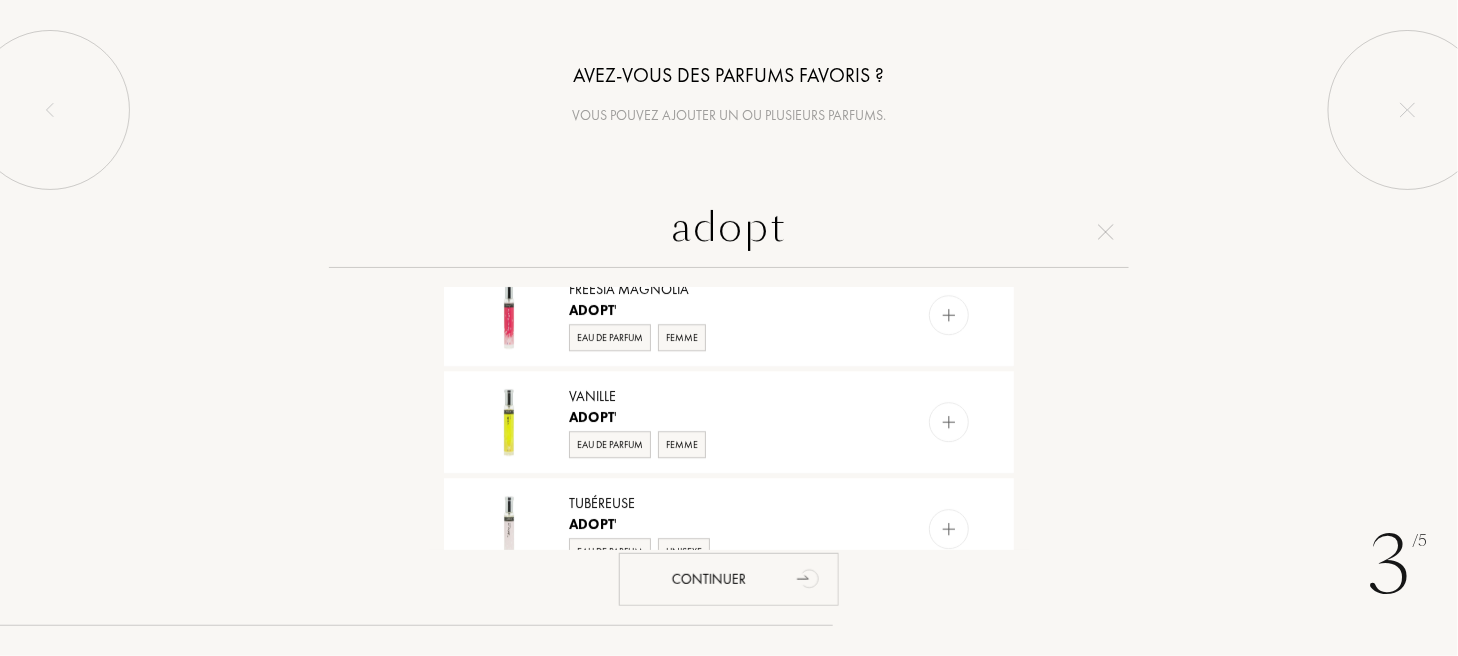 scroll, scrollTop: 1866, scrollLeft: 0, axis: vertical 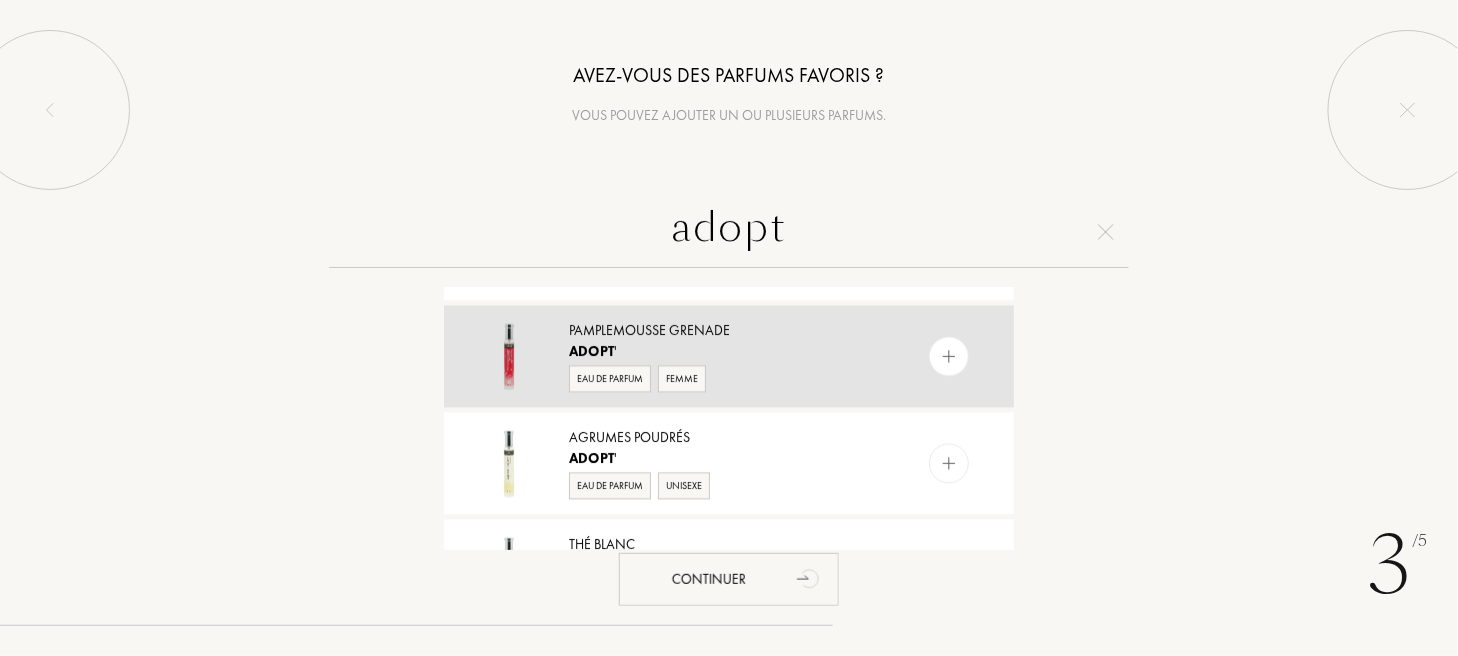 click at bounding box center (949, 357) 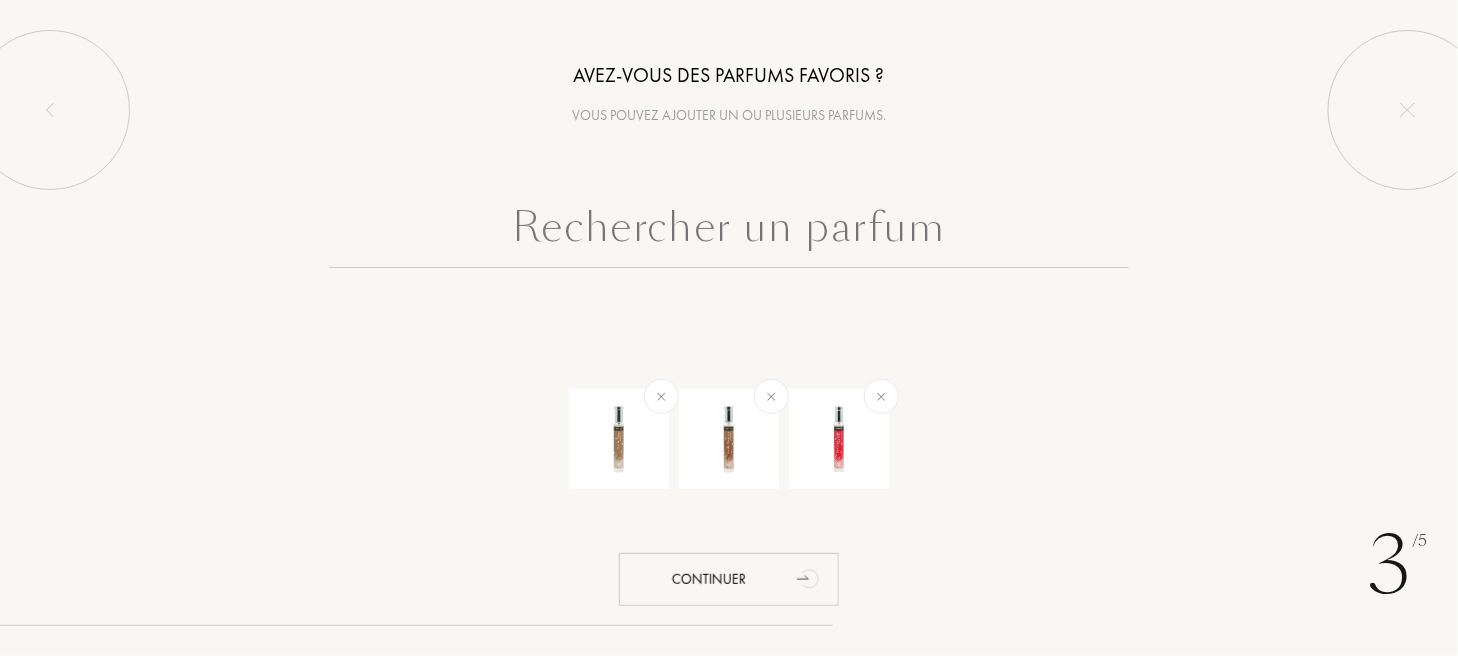 scroll, scrollTop: 0, scrollLeft: 0, axis: both 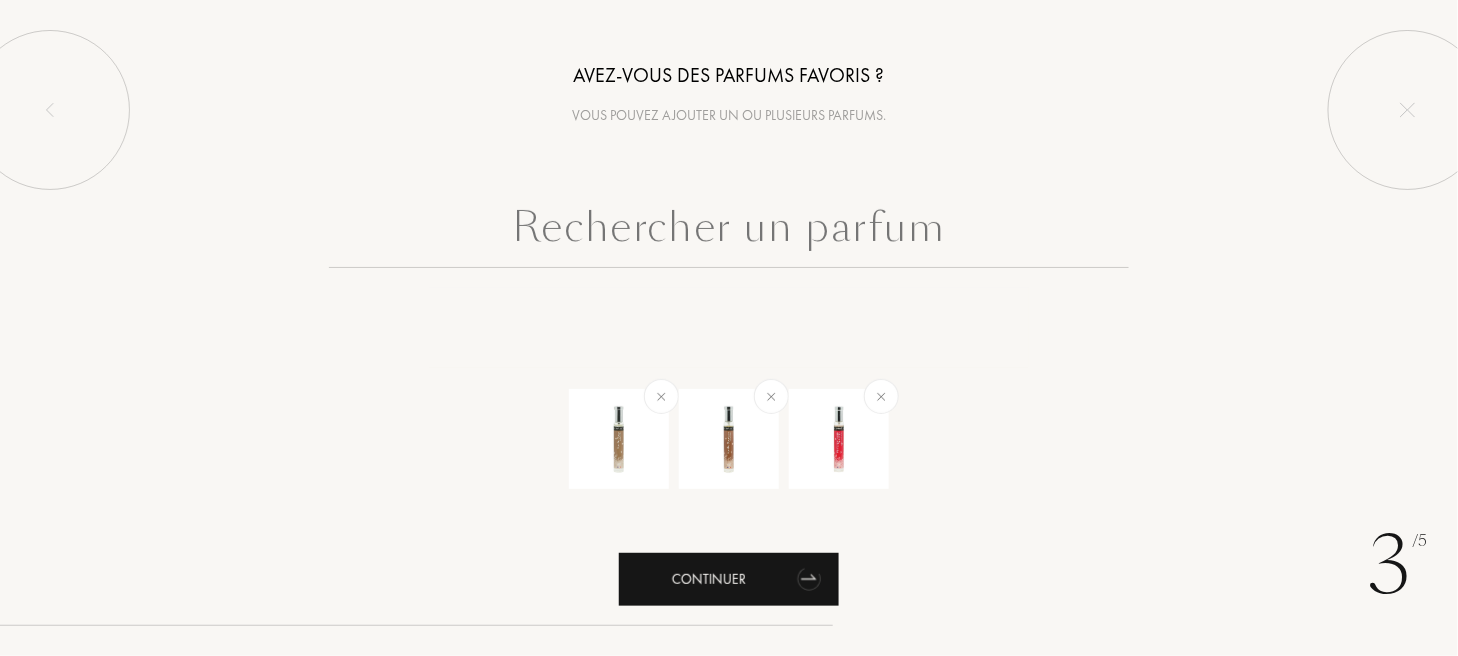 click 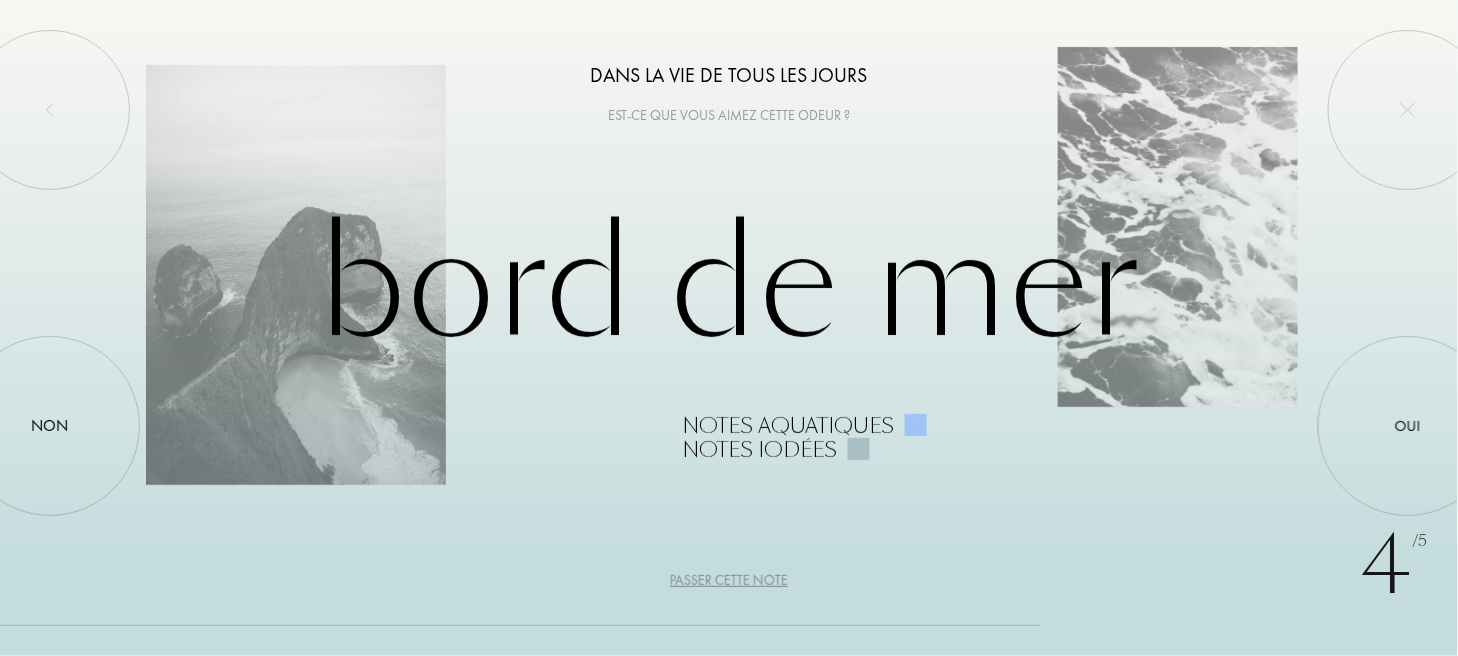 click on "Passer cette note" at bounding box center (729, 580) 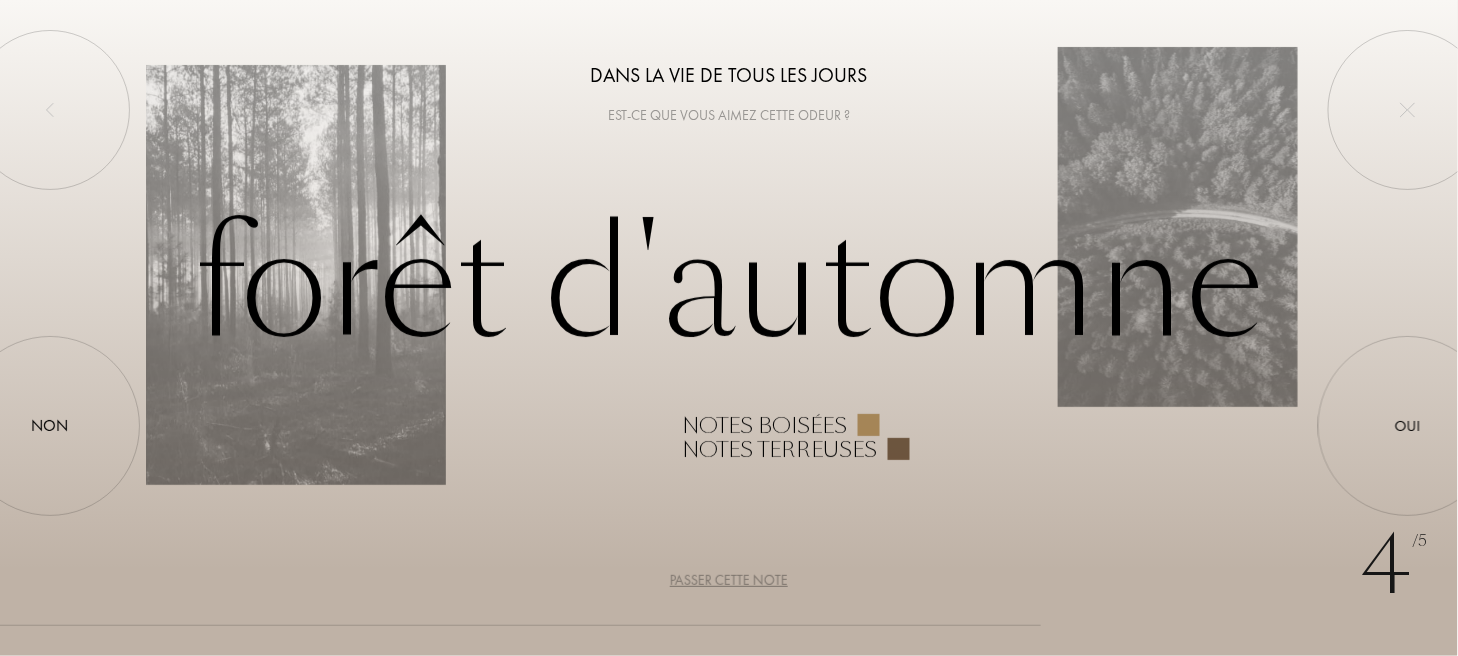 click on "Passer cette note" at bounding box center [729, 580] 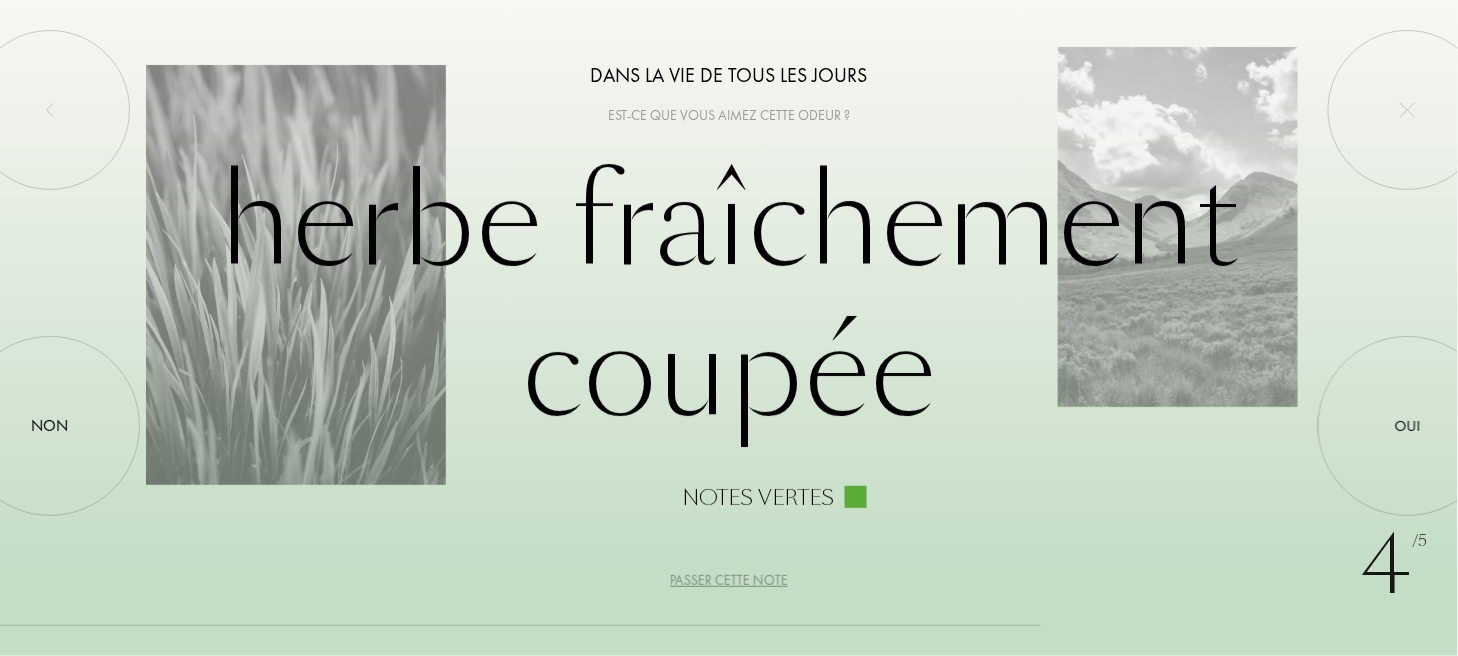 click on "Passer cette note" at bounding box center [729, 580] 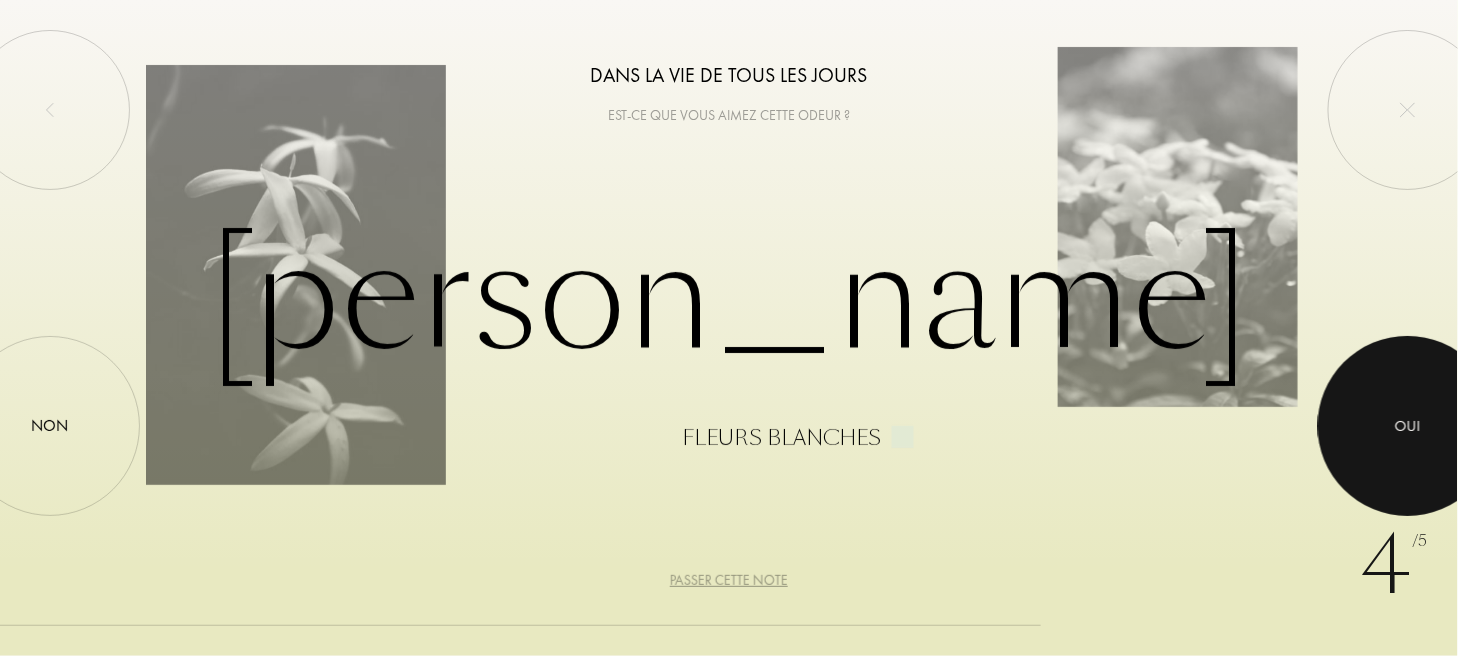 click at bounding box center (1408, 426) 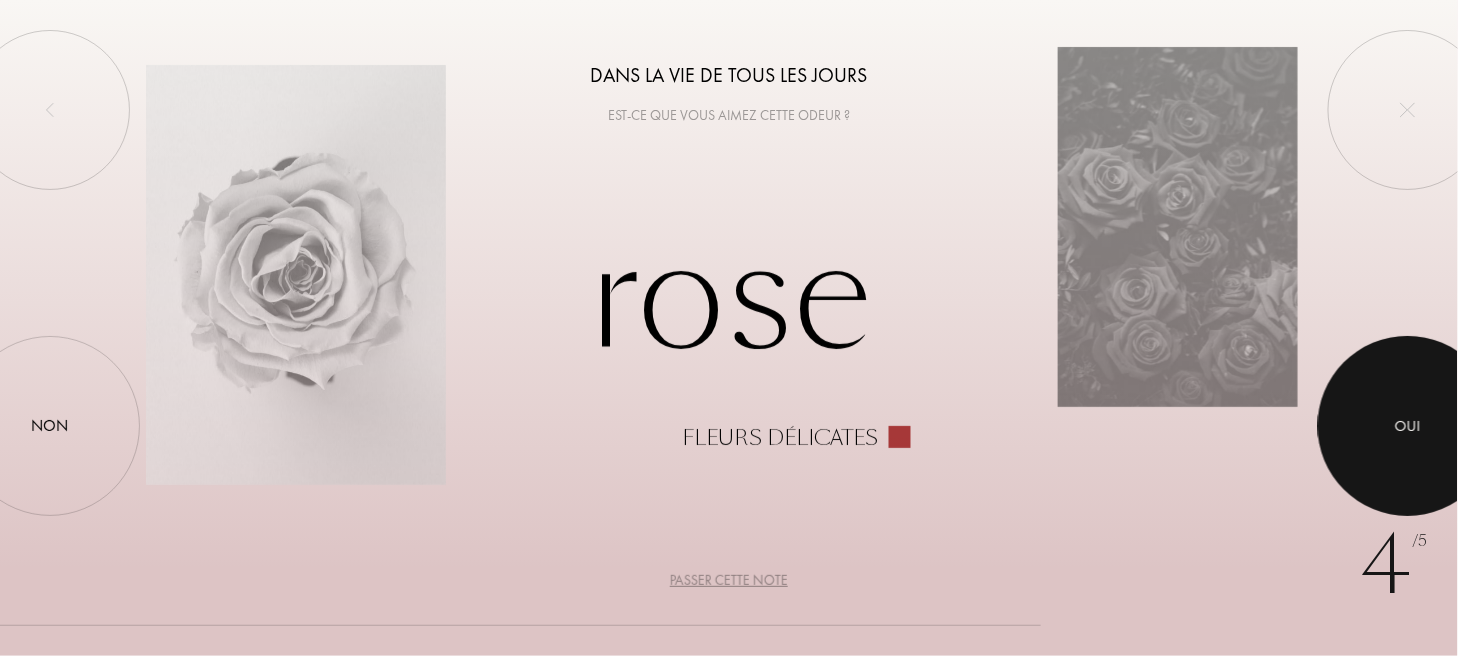 click at bounding box center (1408, 426) 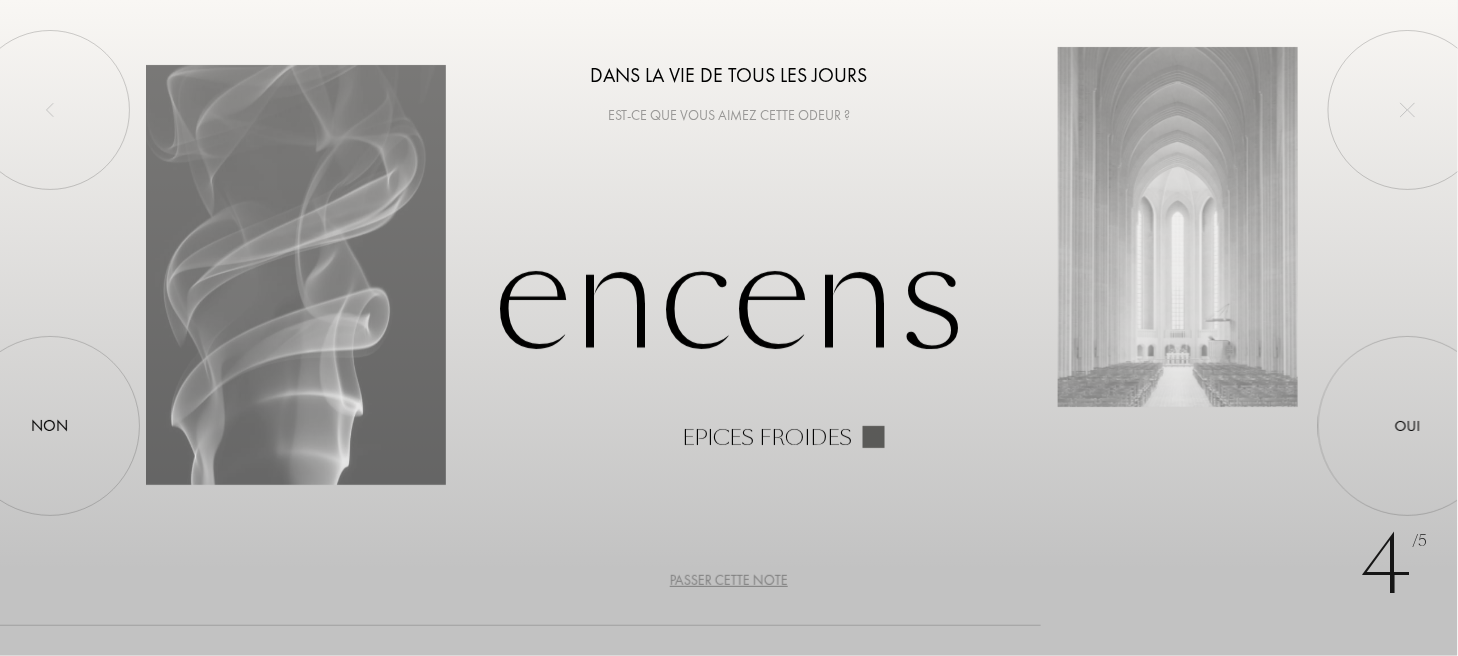 click on "Passer cette note" at bounding box center (729, 580) 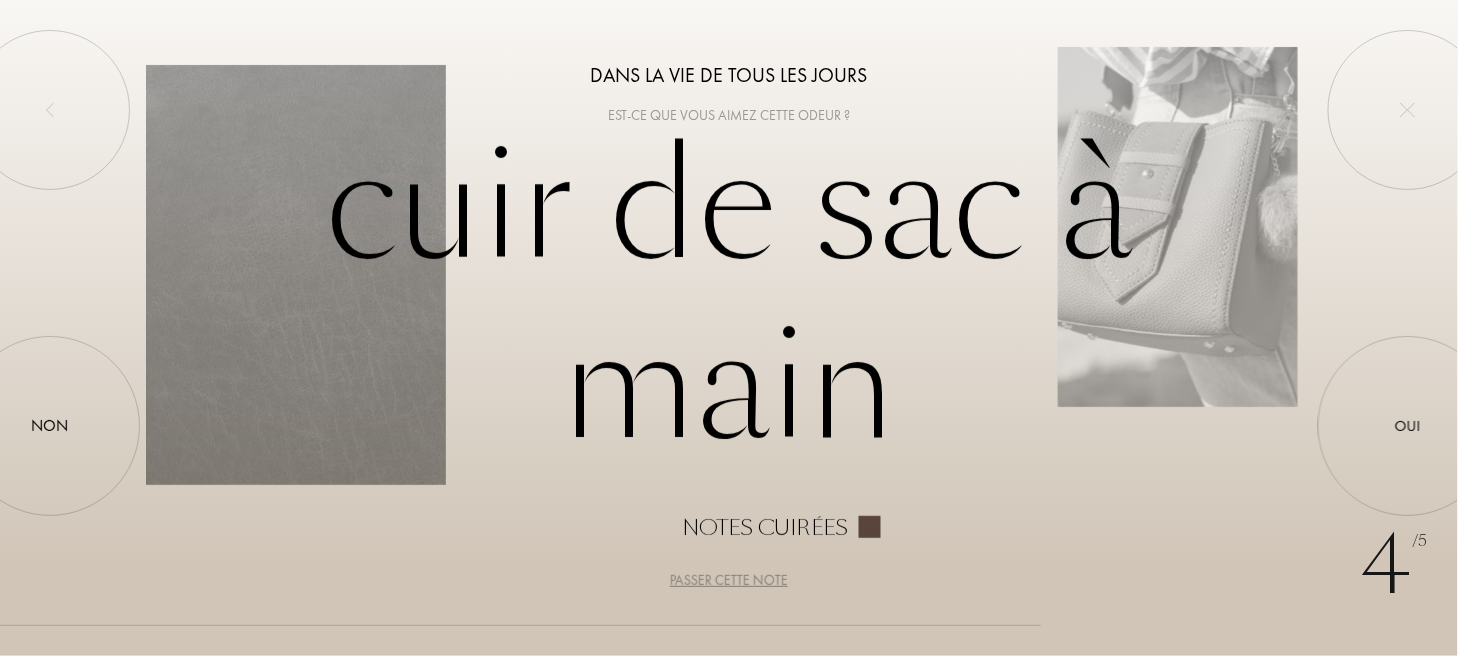 click on "Passer cette note" at bounding box center (729, 580) 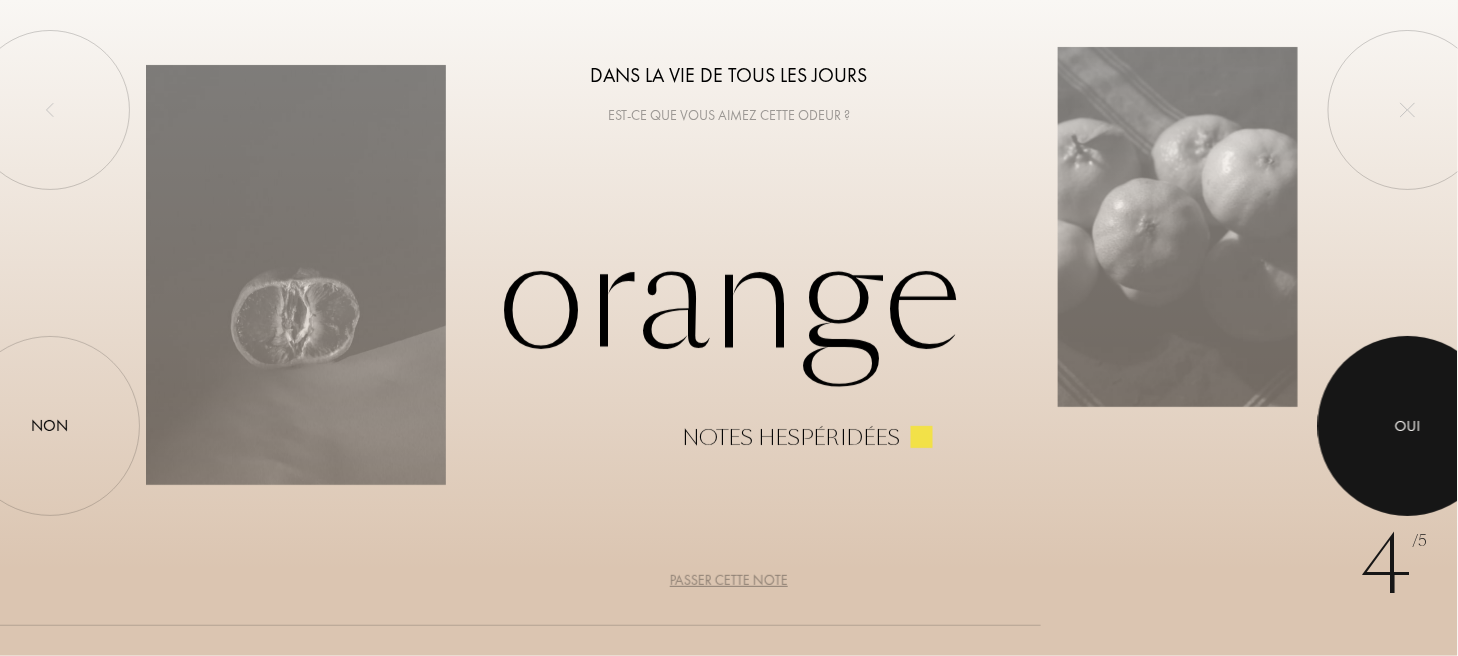 click at bounding box center [1408, 426] 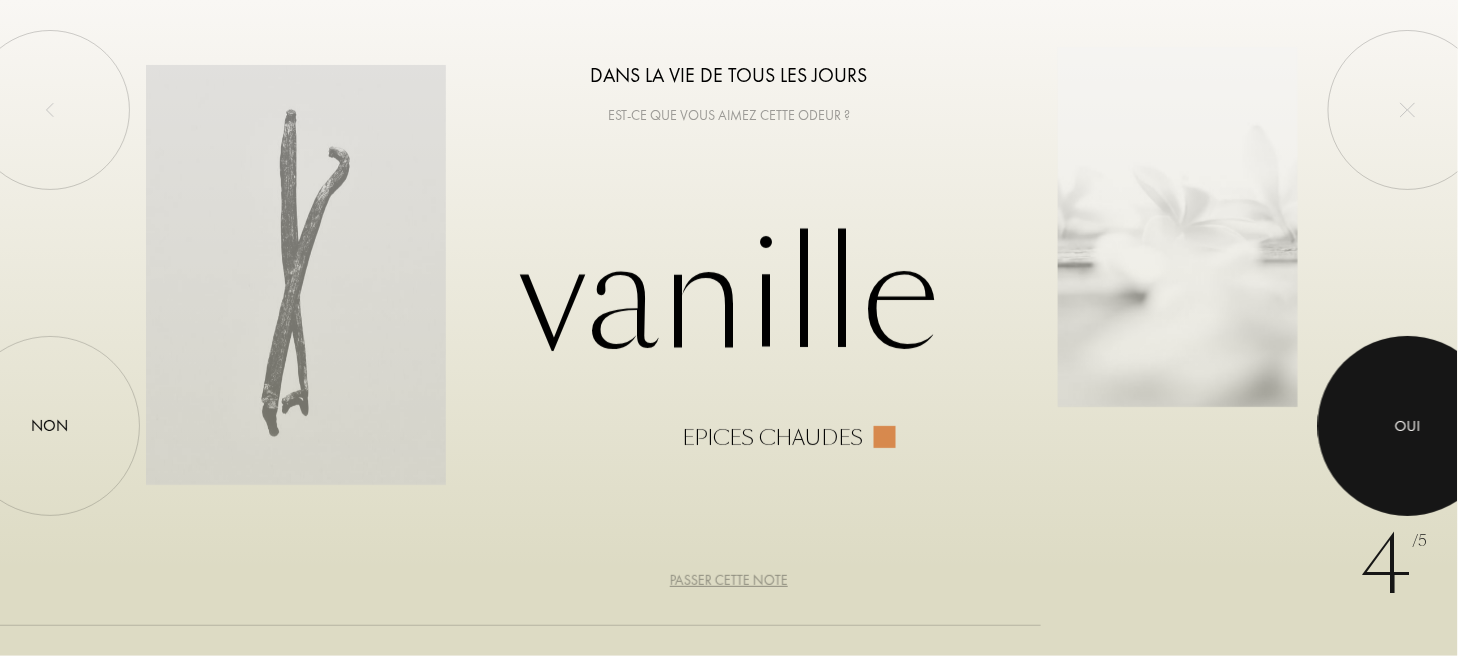 click at bounding box center [1408, 426] 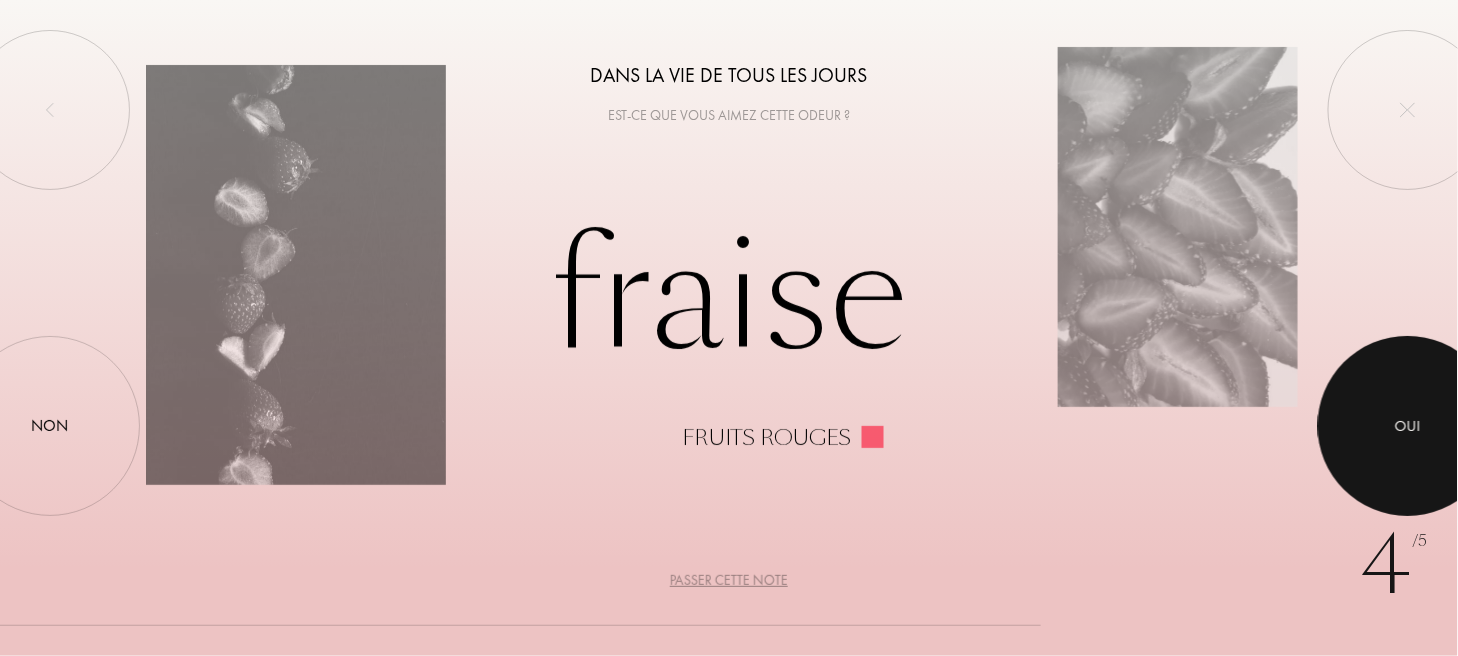 click at bounding box center [1408, 426] 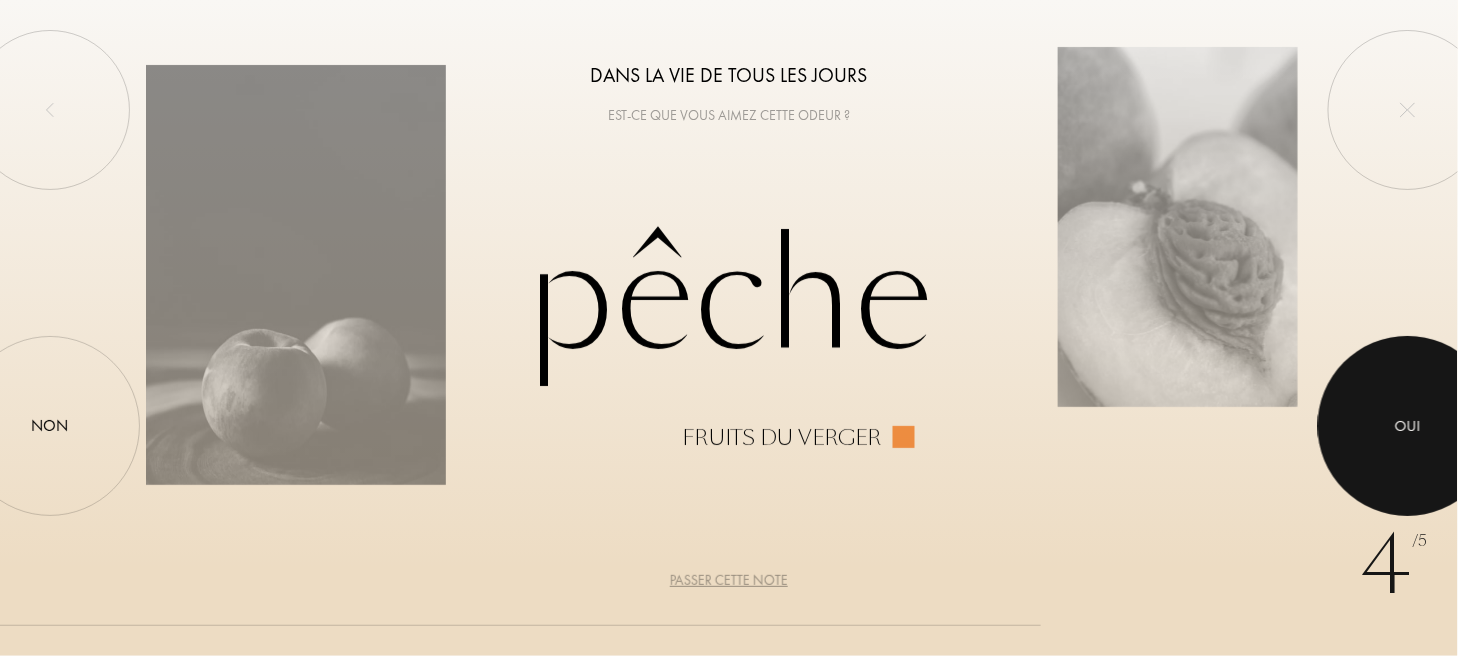 click at bounding box center [1408, 426] 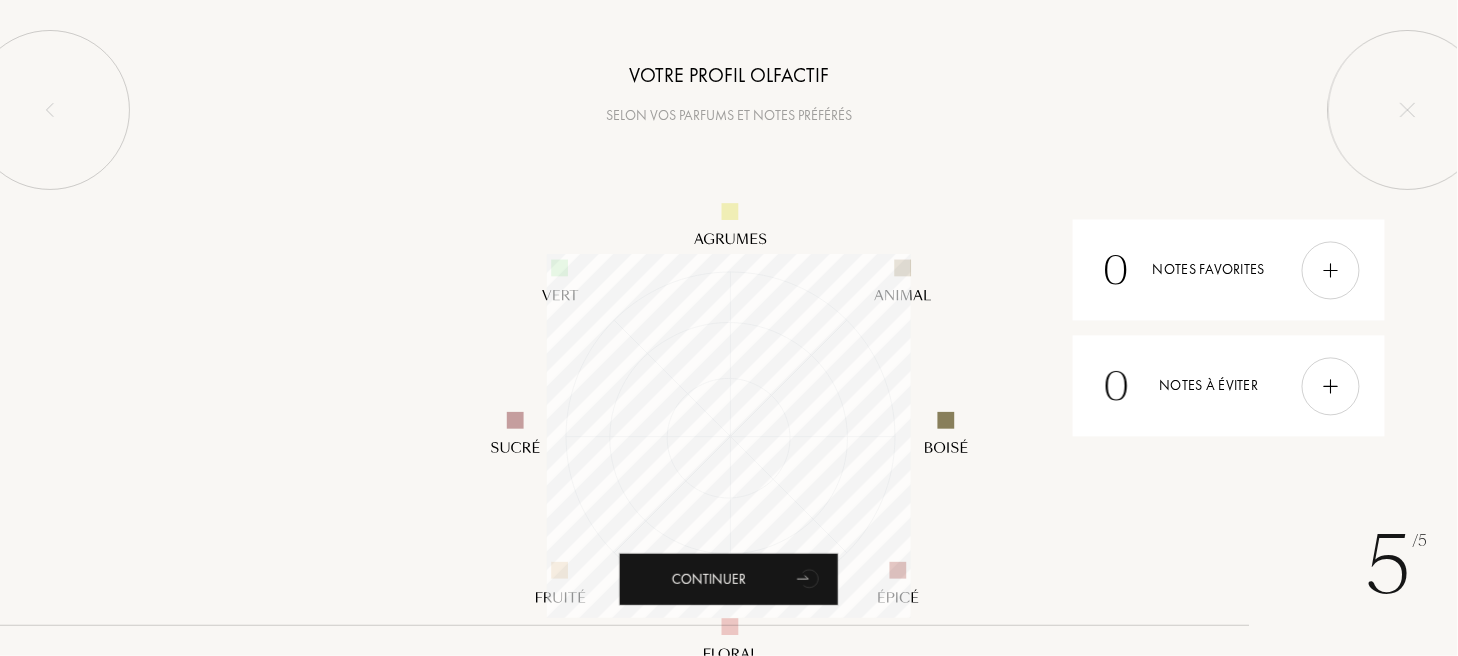 scroll, scrollTop: 999634, scrollLeft: 999634, axis: both 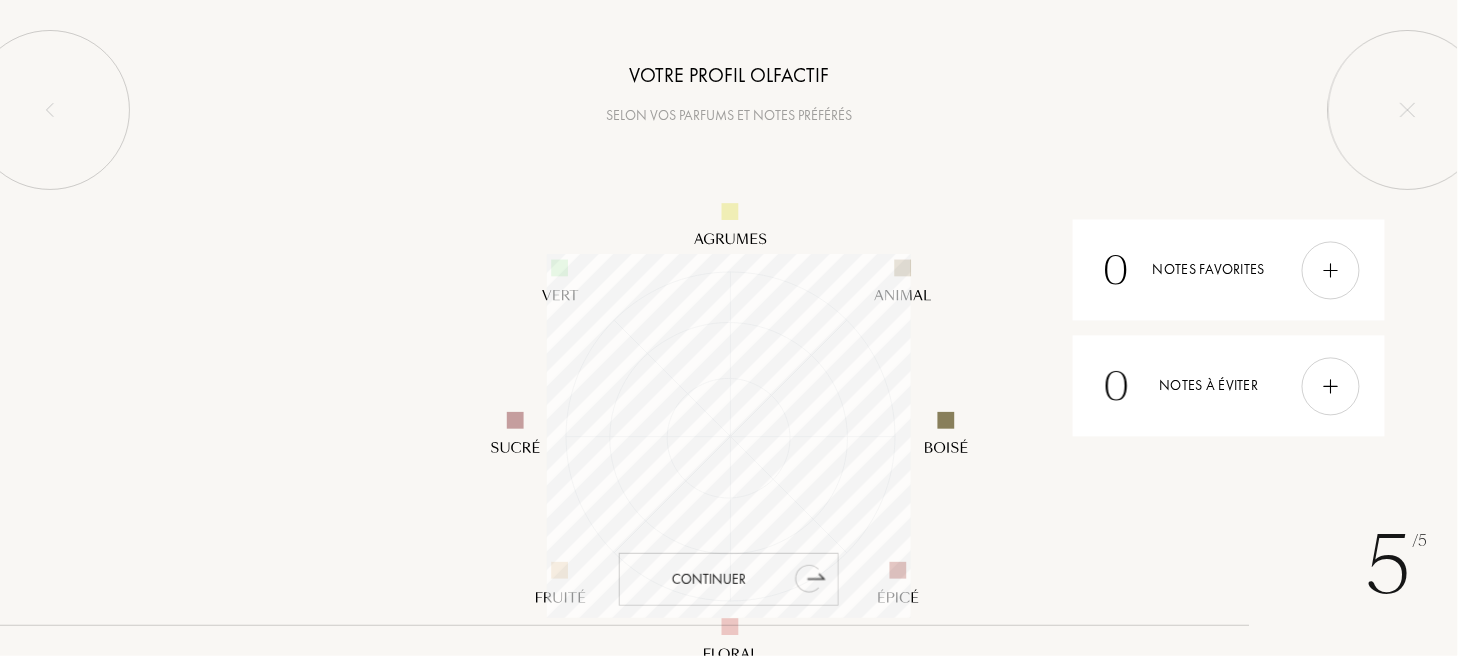 click 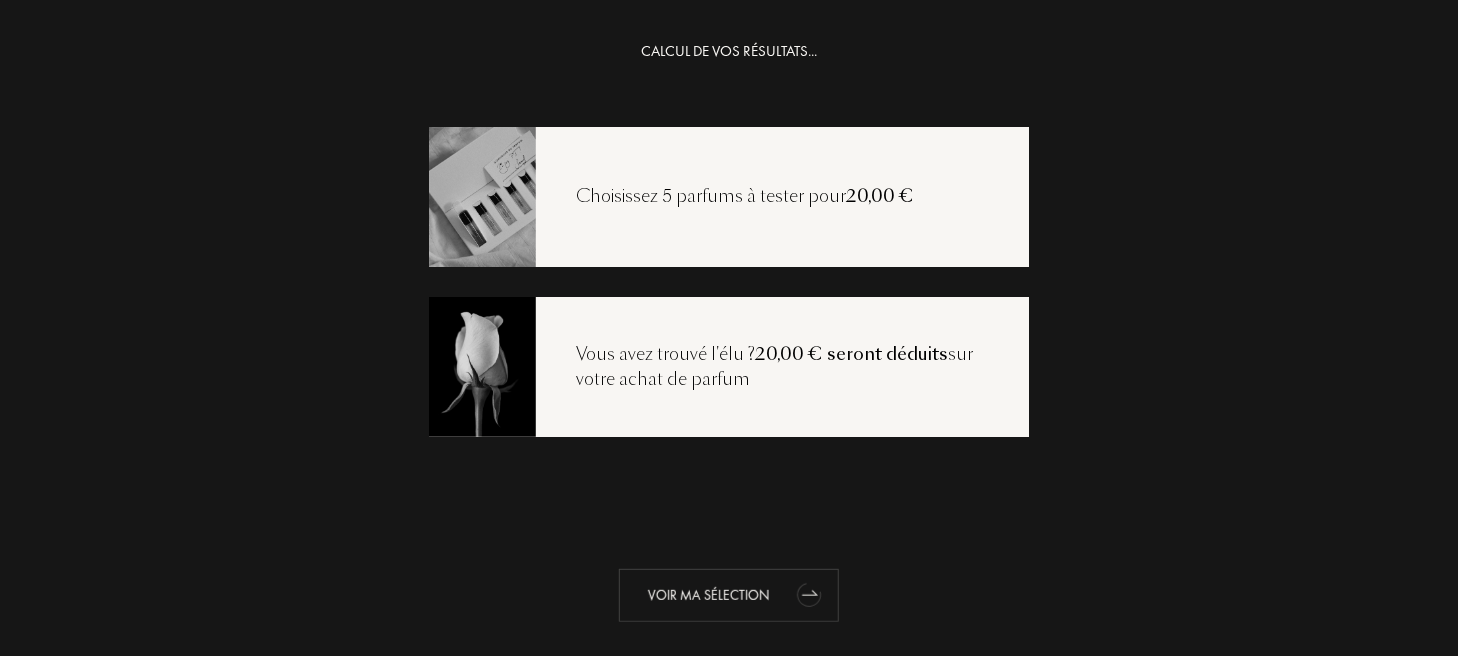 click 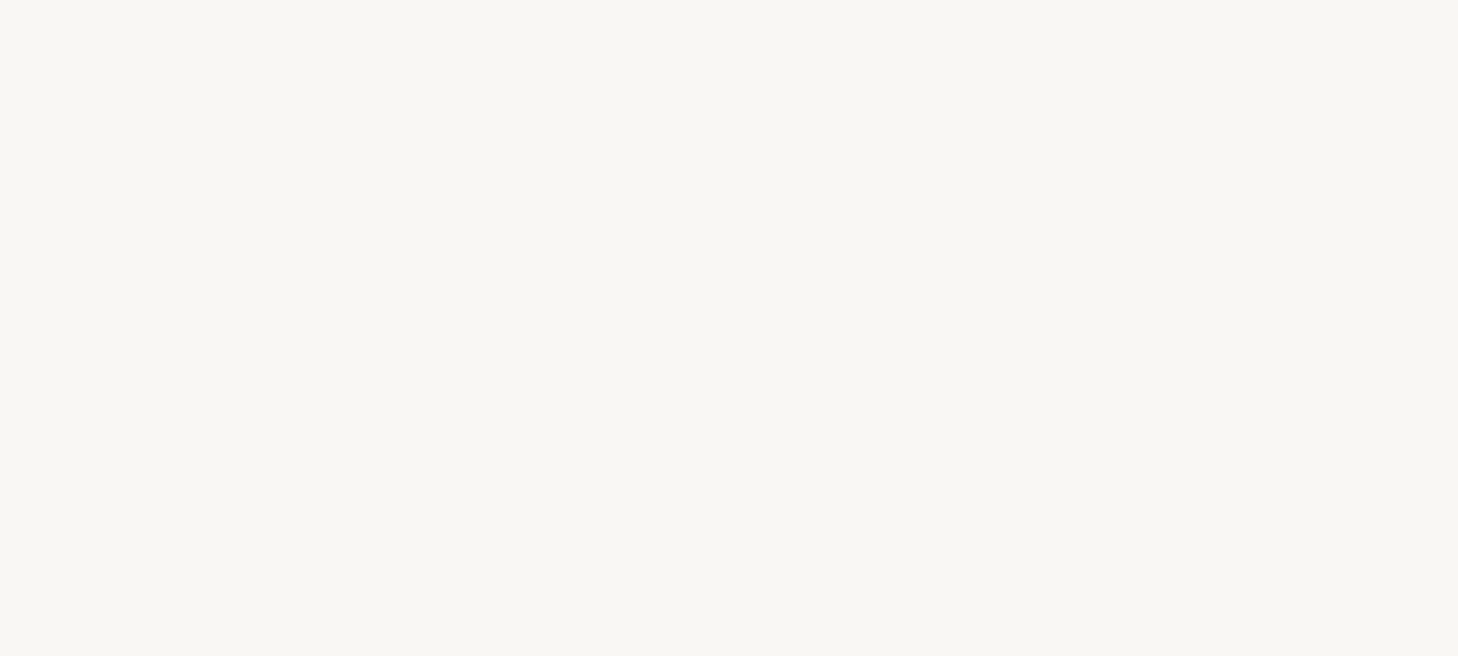 select on "MQ" 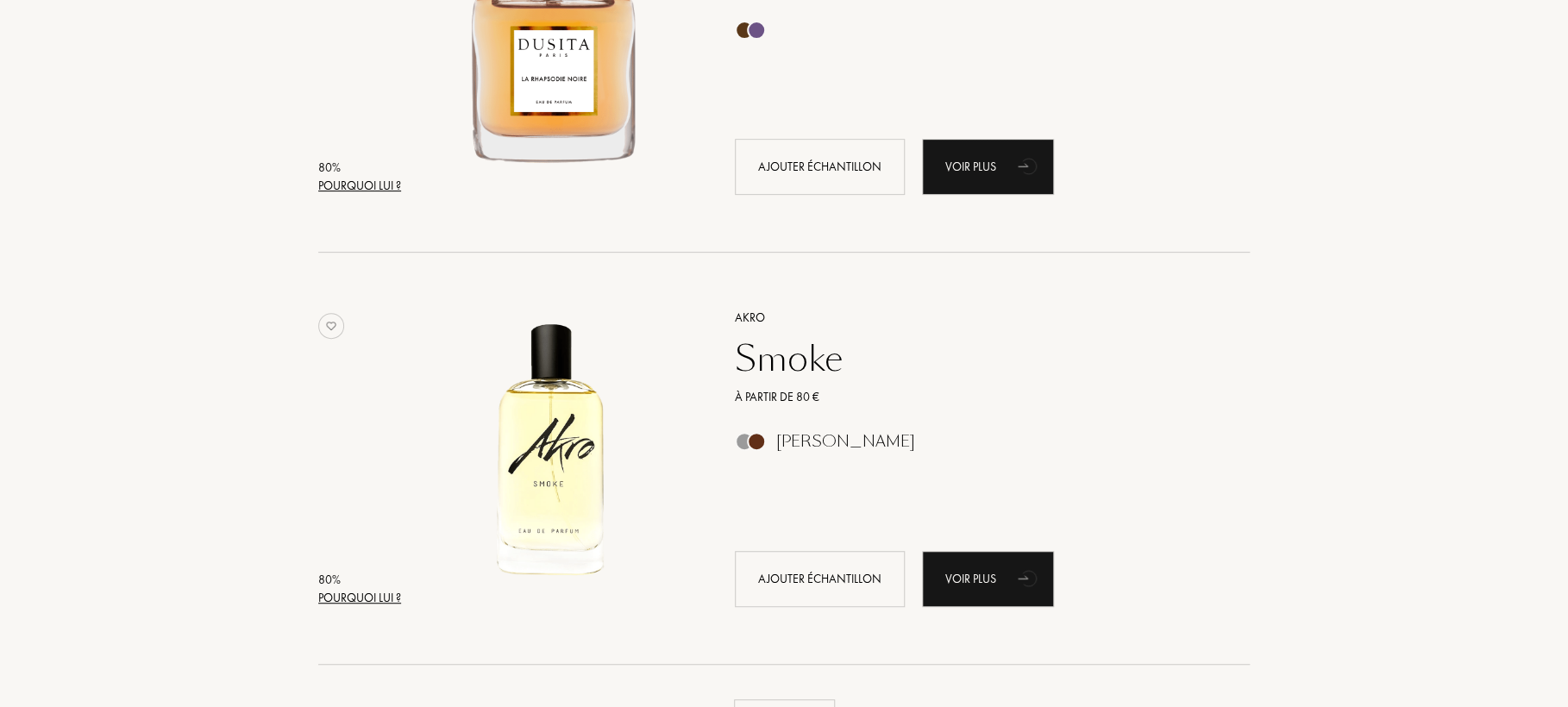 scroll, scrollTop: 3110, scrollLeft: 0, axis: vertical 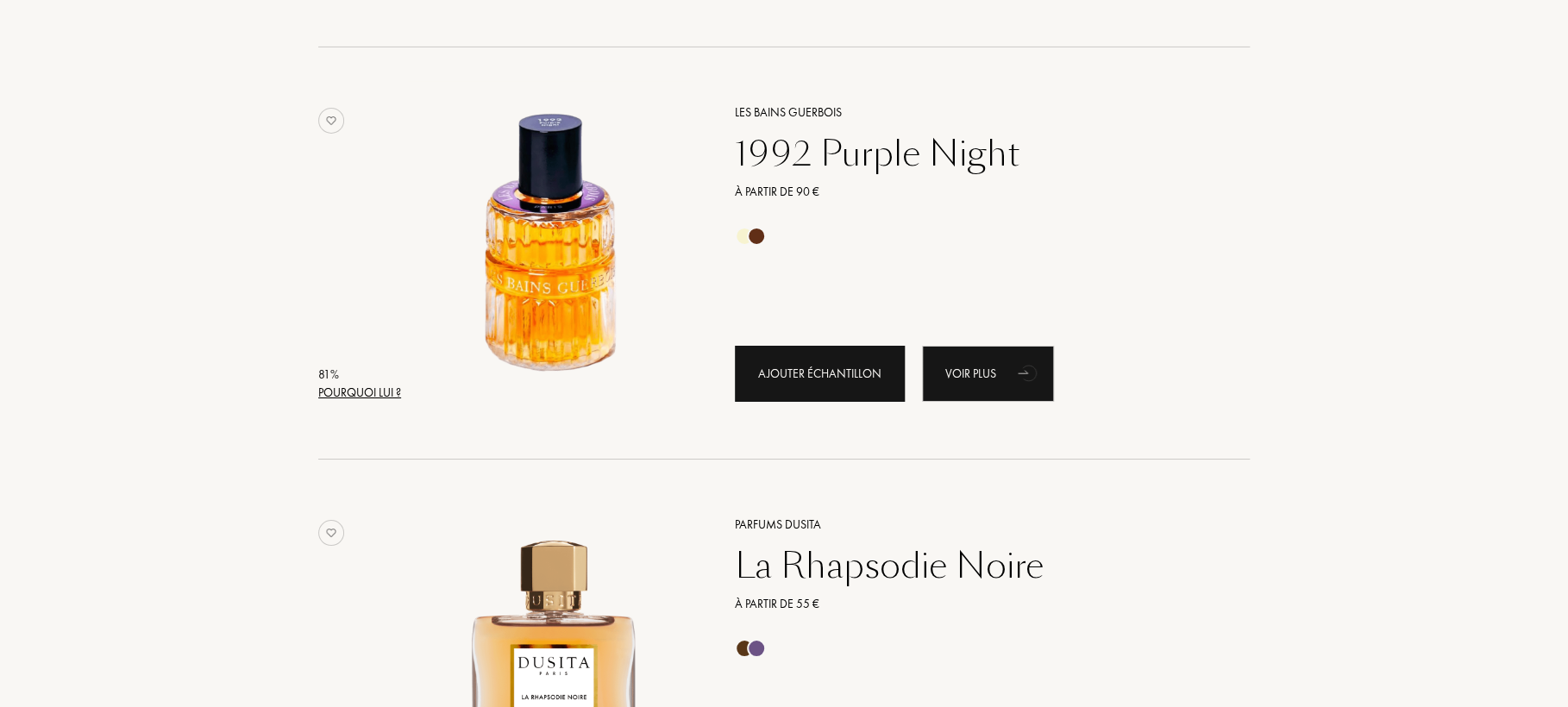 click on "Ajouter échantillon" at bounding box center [819, 373] 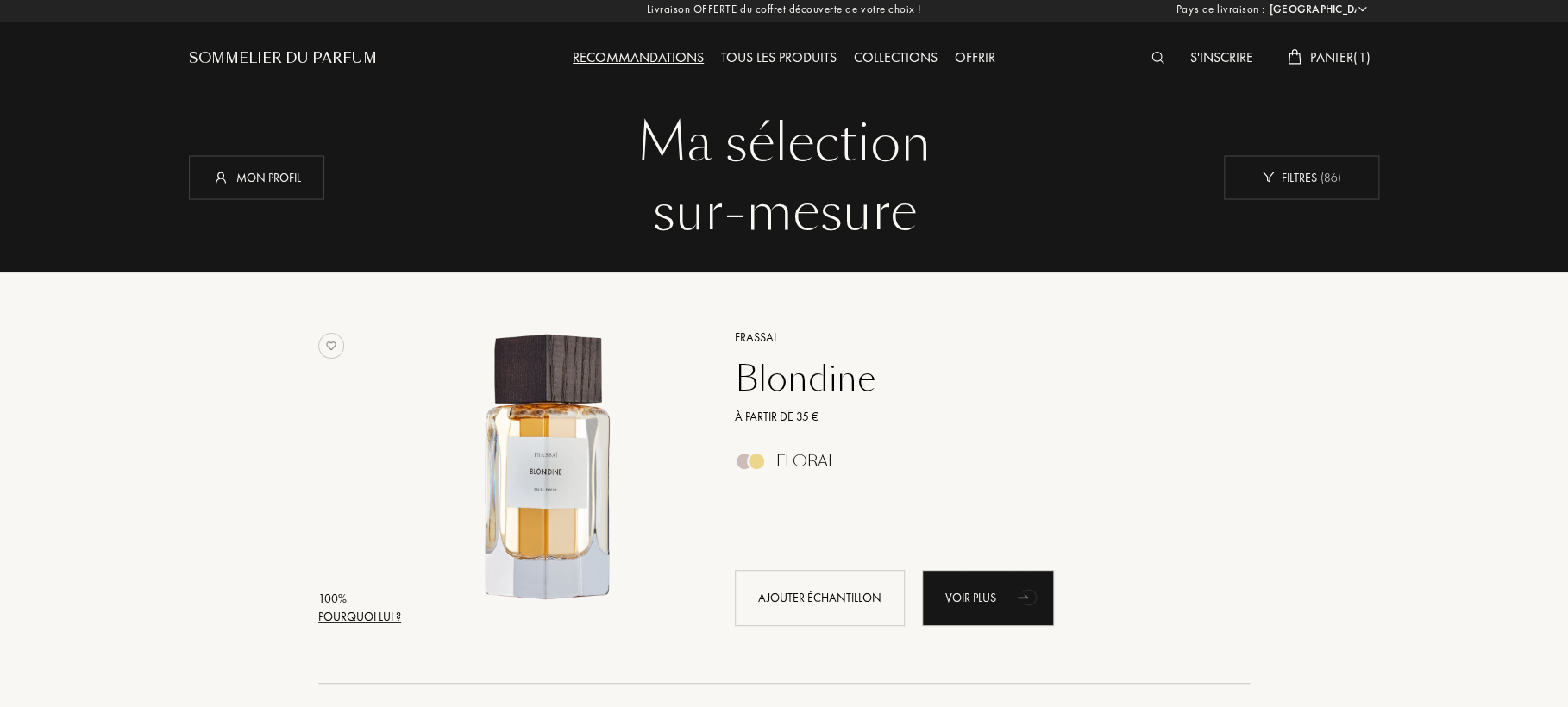 scroll, scrollTop: 0, scrollLeft: 0, axis: both 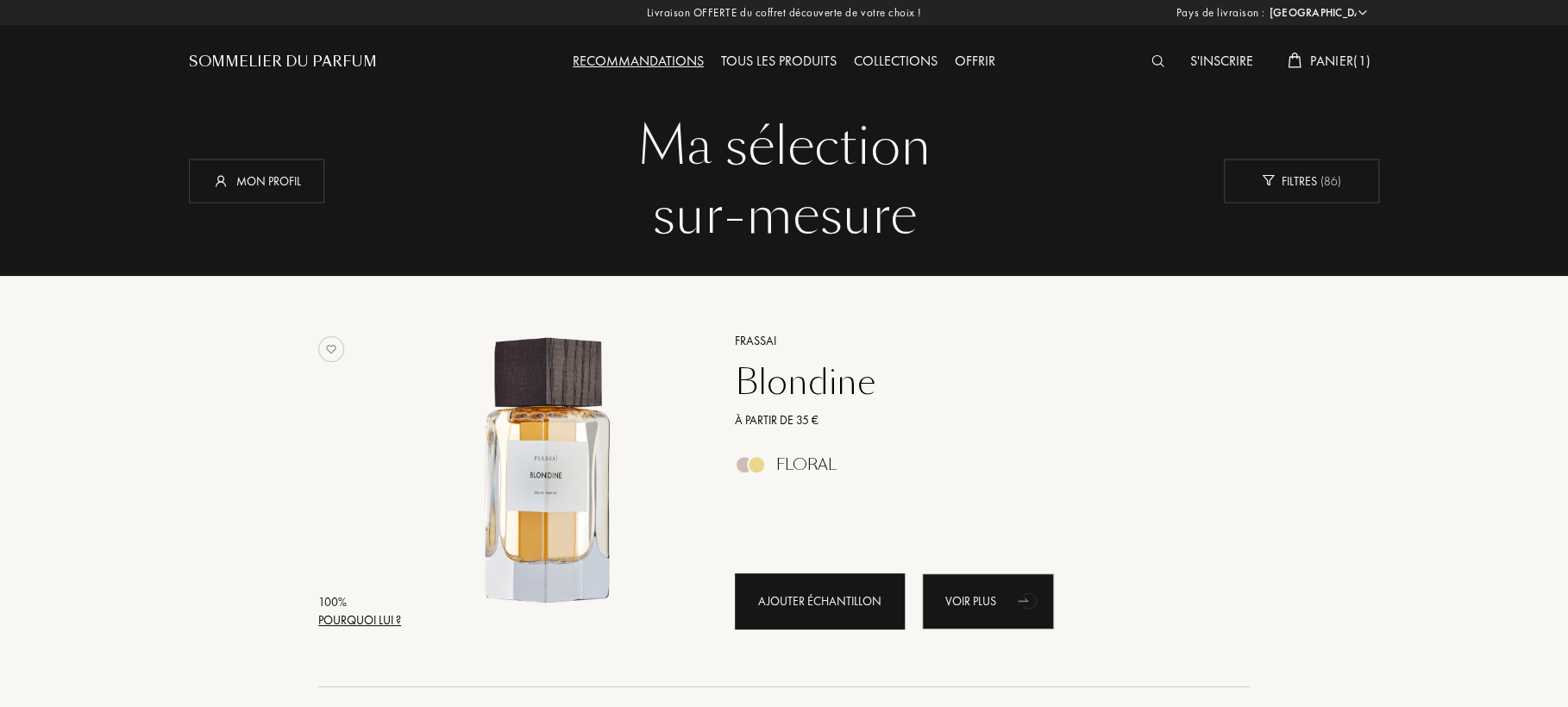 click on "Ajouter échantillon" at bounding box center (819, 601) 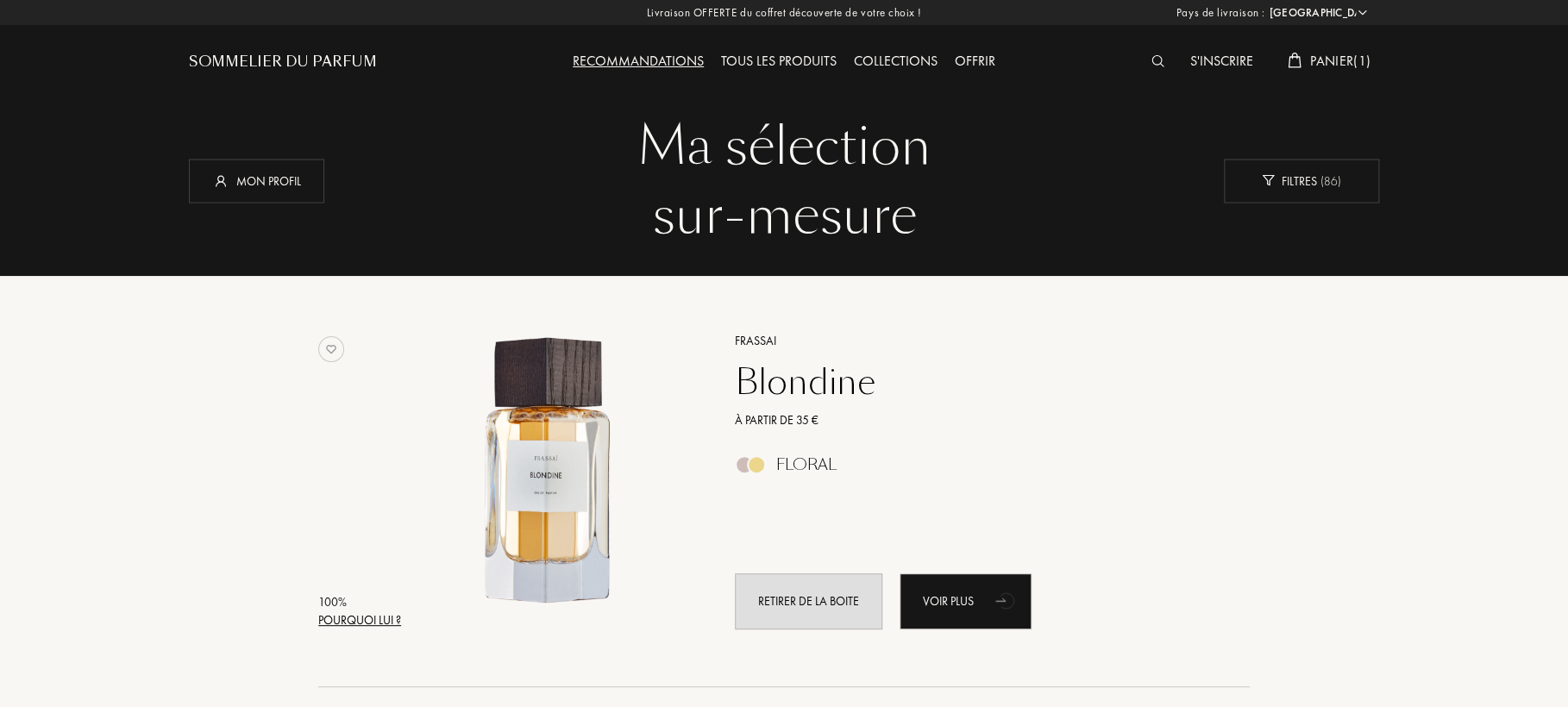 scroll, scrollTop: 618, scrollLeft: 0, axis: vertical 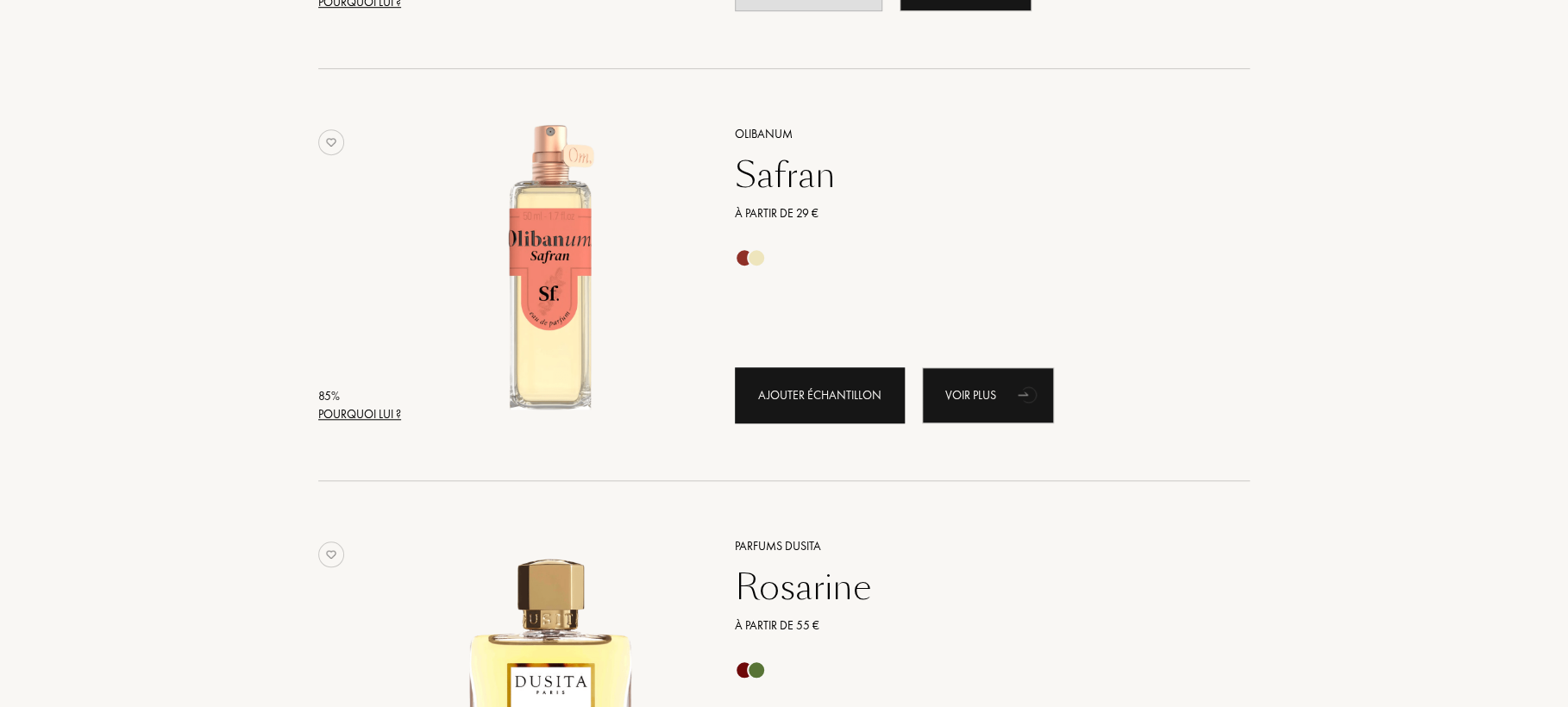 click on "Ajouter échantillon" at bounding box center [819, 395] 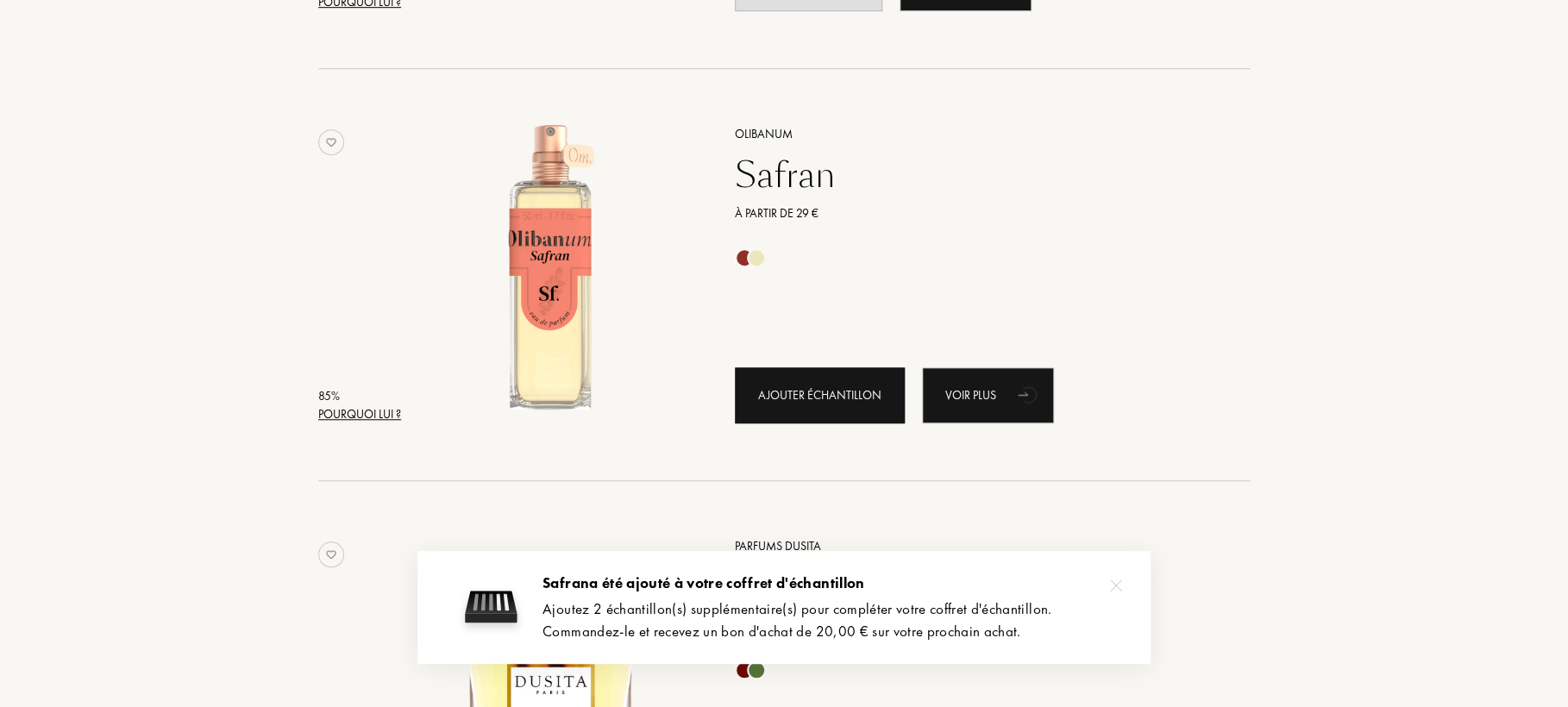 scroll, scrollTop: 1236, scrollLeft: 0, axis: vertical 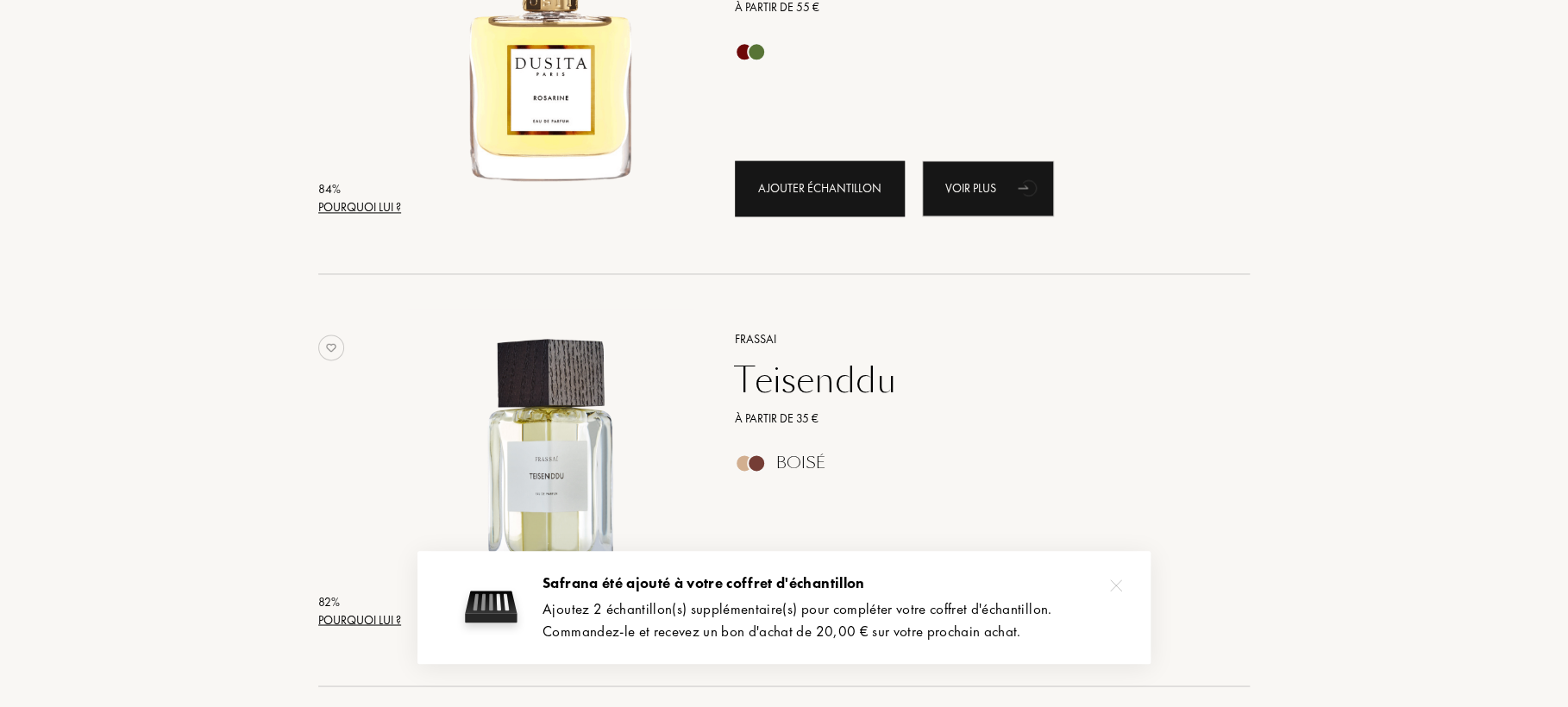 click on "Ajouter échantillon" at bounding box center (819, 188) 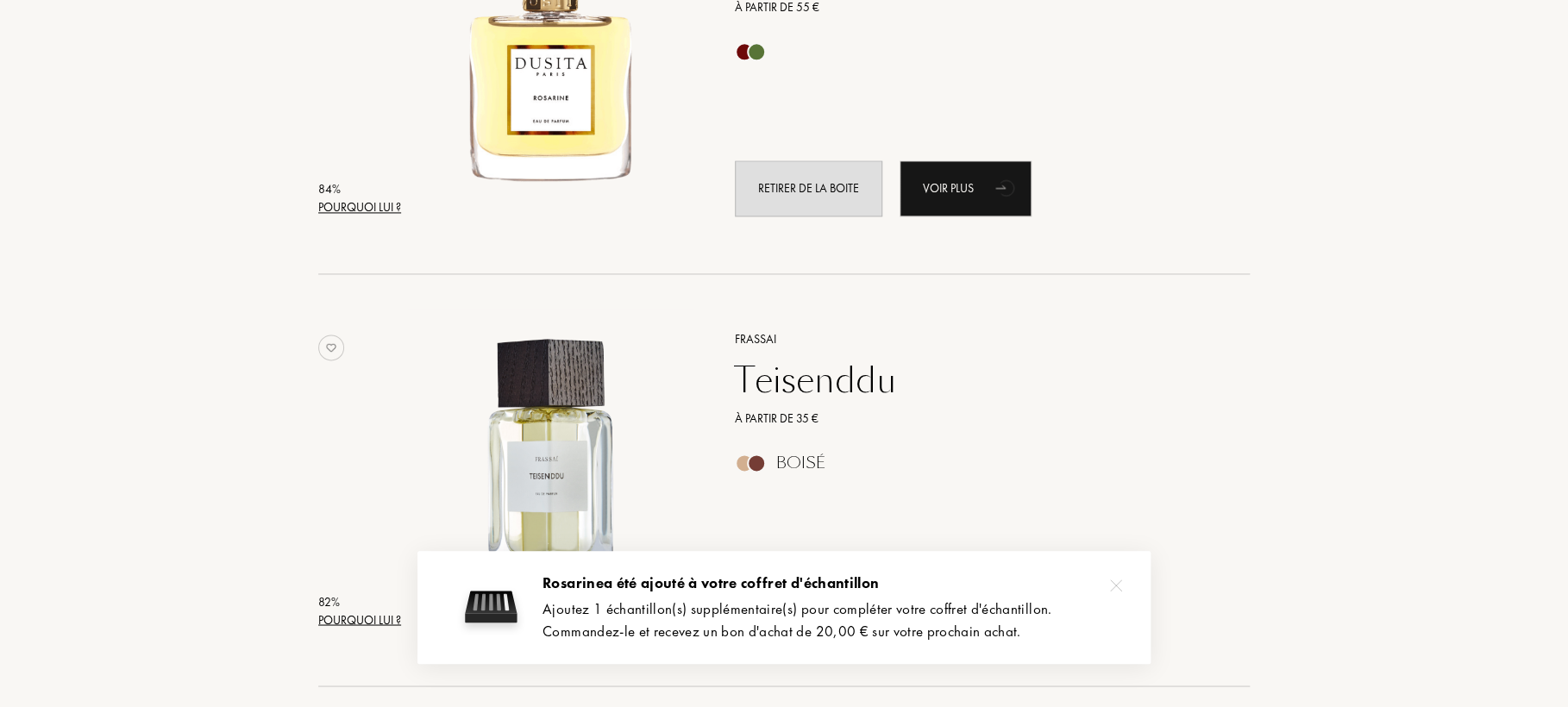 scroll, scrollTop: 1855, scrollLeft: 0, axis: vertical 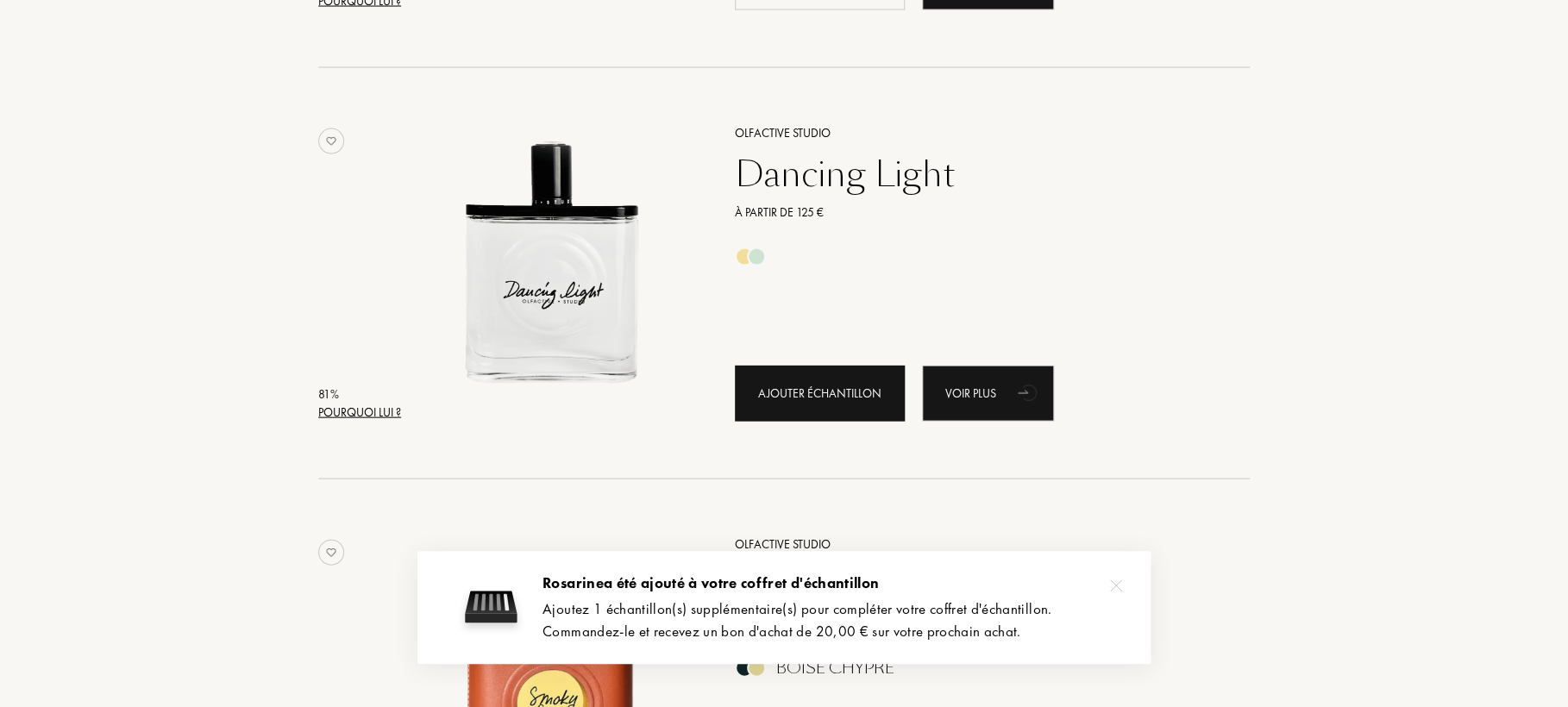 click on "Ajouter échantillon" at bounding box center [819, 393] 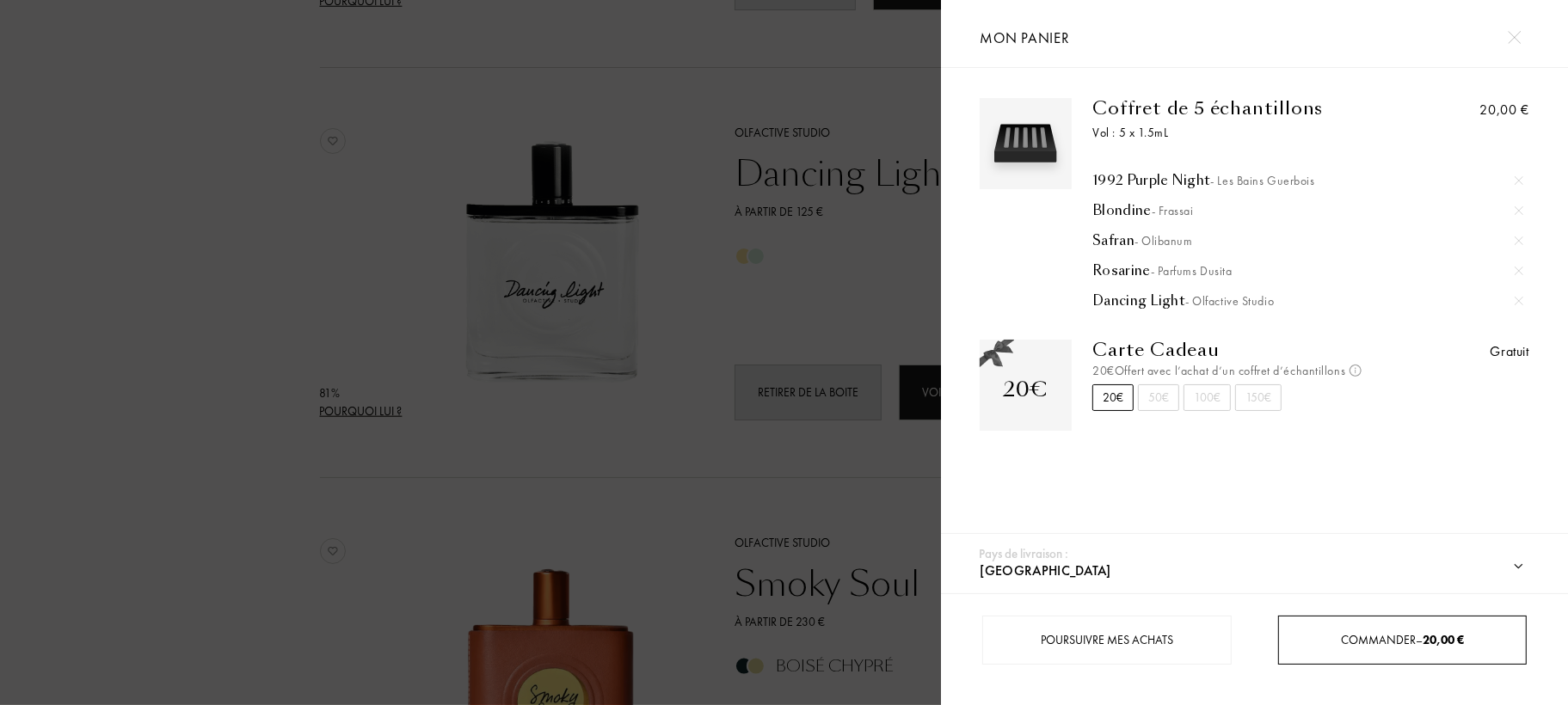 click on "Commander  –  20,00 €" at bounding box center (1402, 640) 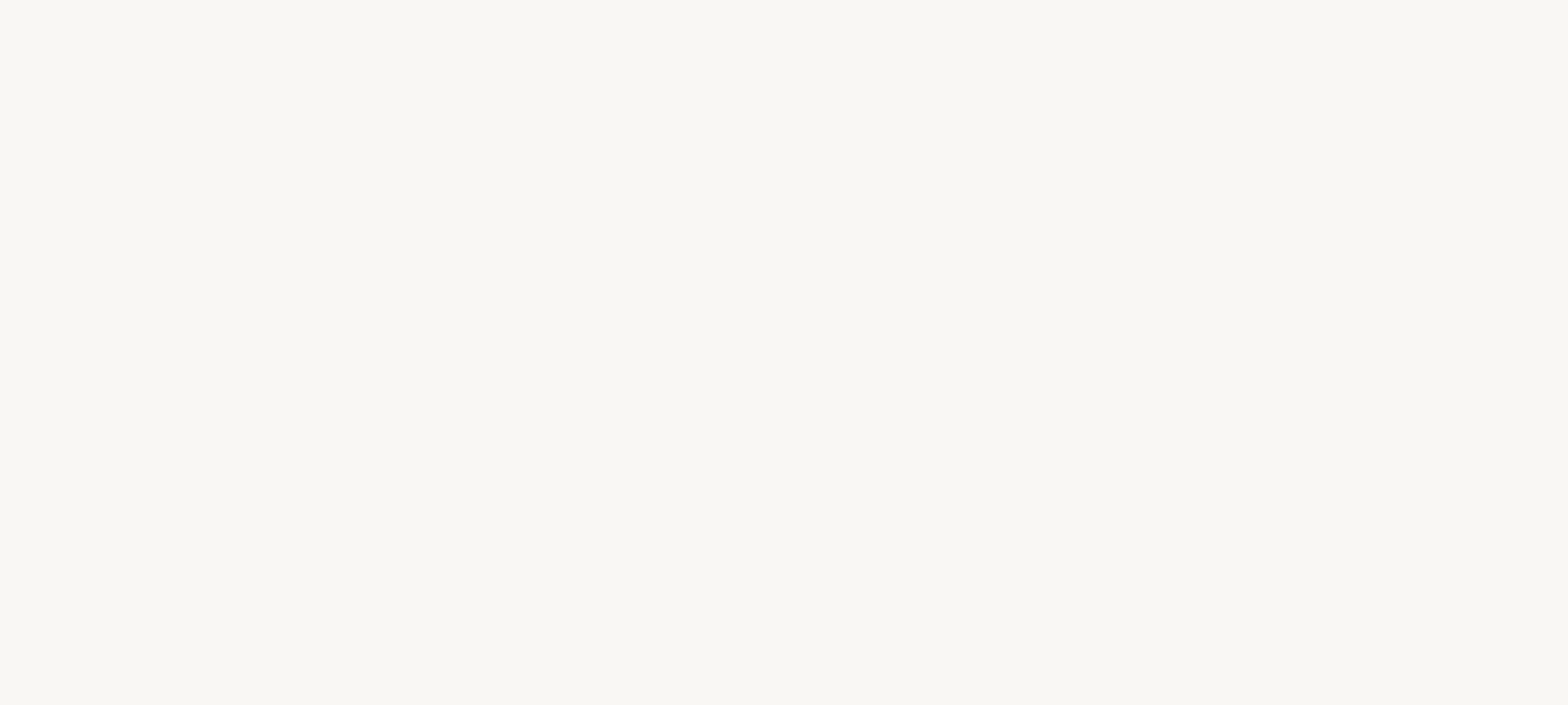 scroll, scrollTop: 0, scrollLeft: 0, axis: both 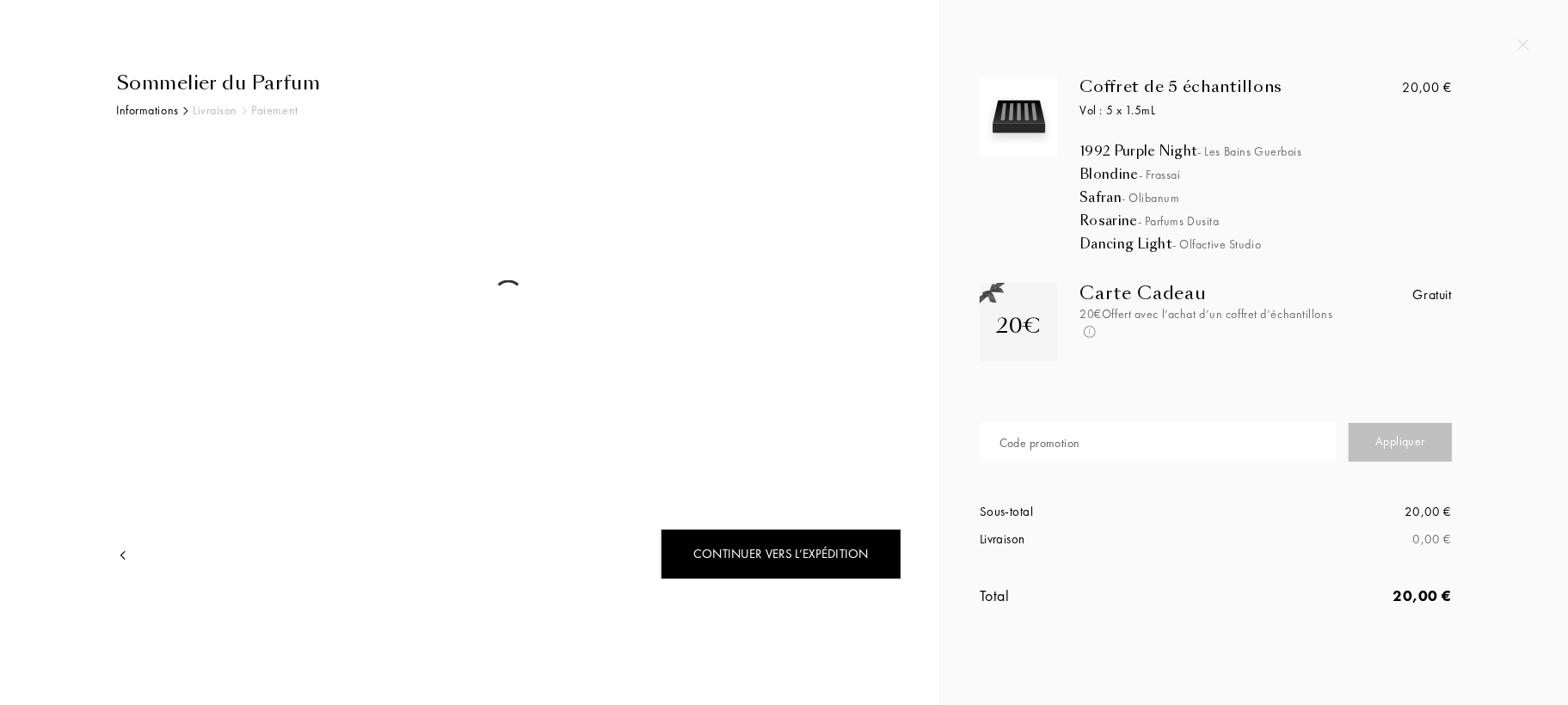 select on "MQ" 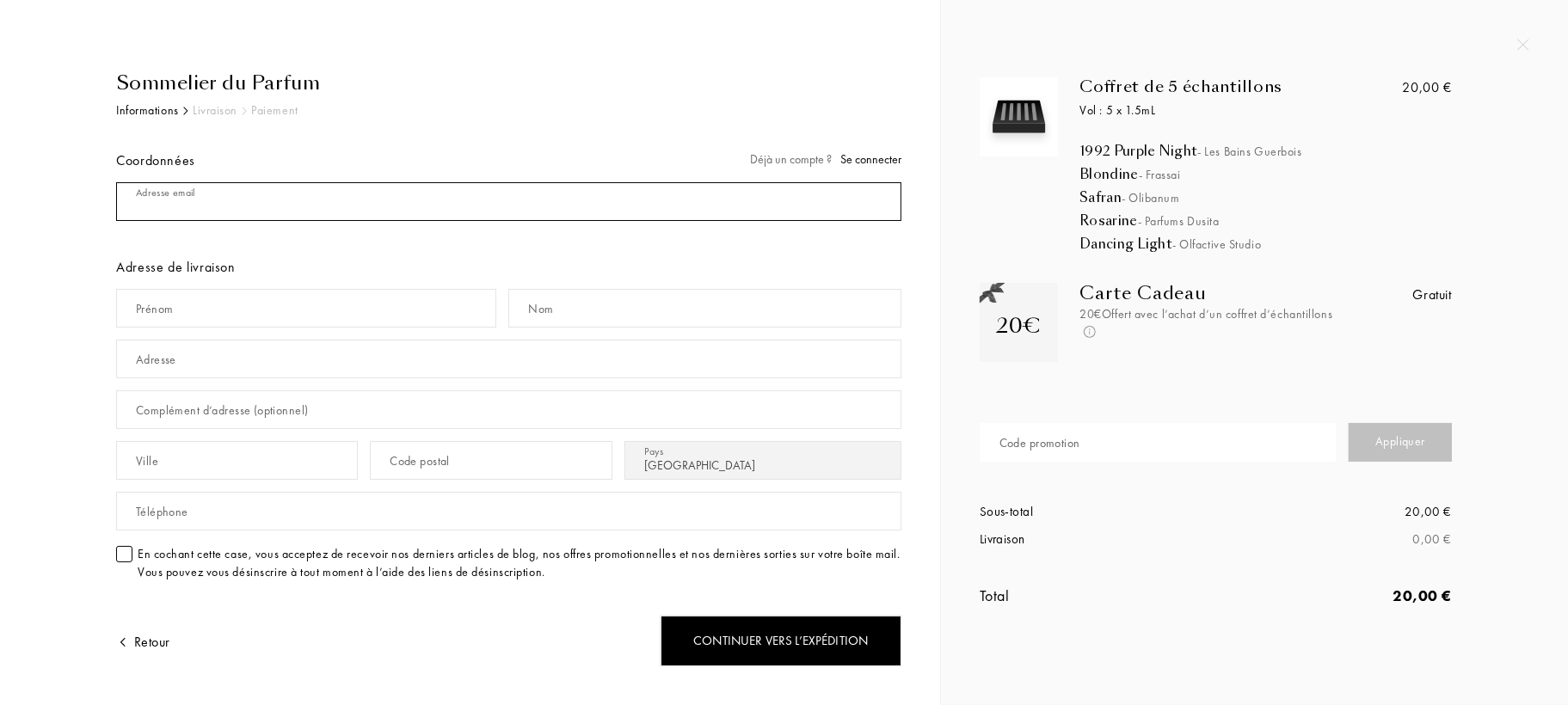 click at bounding box center [508, 201] 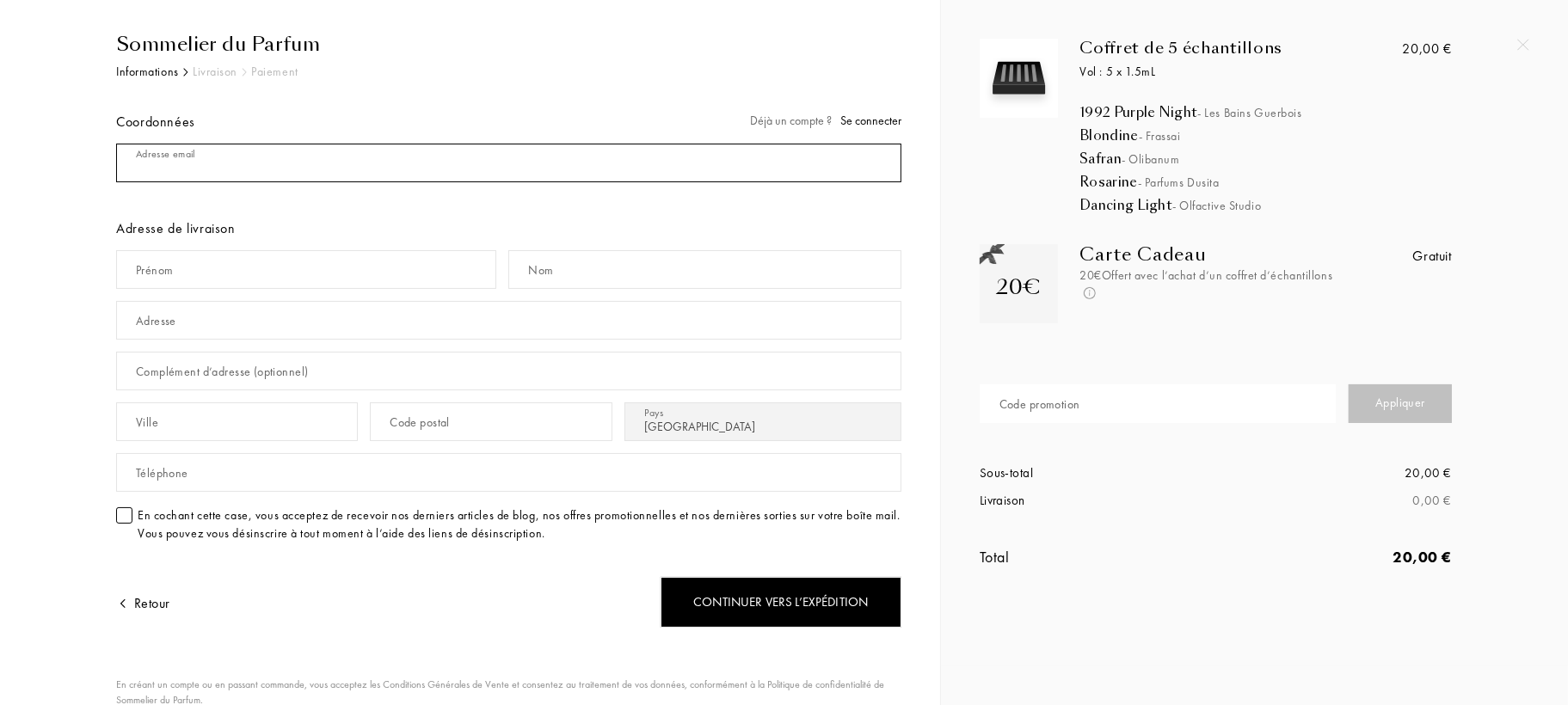 scroll, scrollTop: 0, scrollLeft: 0, axis: both 